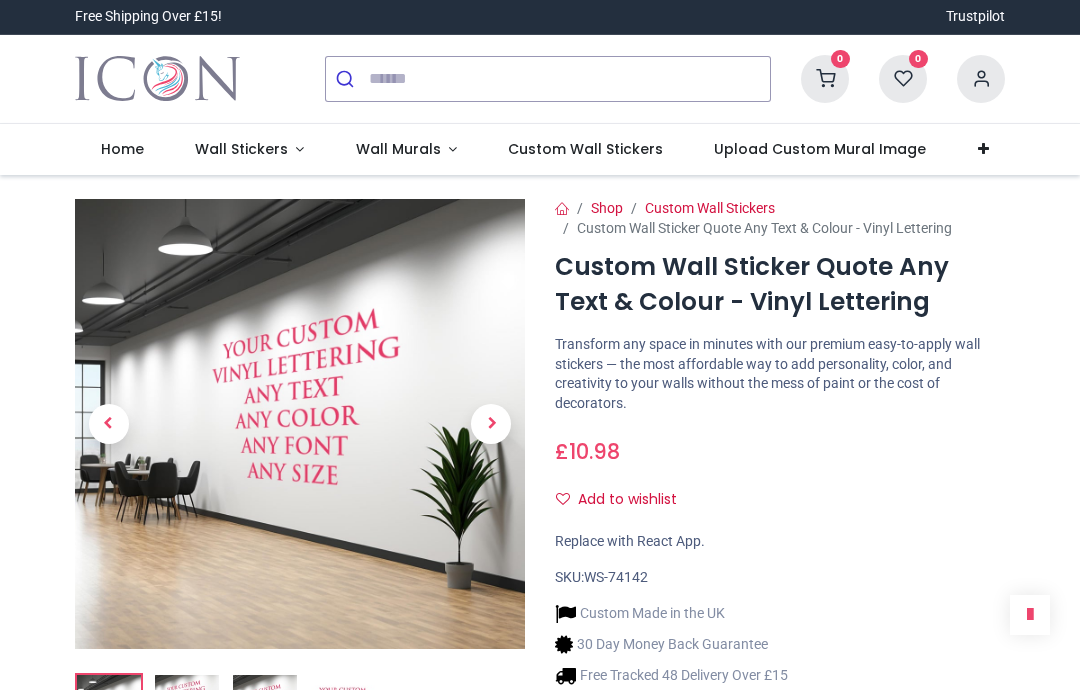 scroll, scrollTop: 0, scrollLeft: 0, axis: both 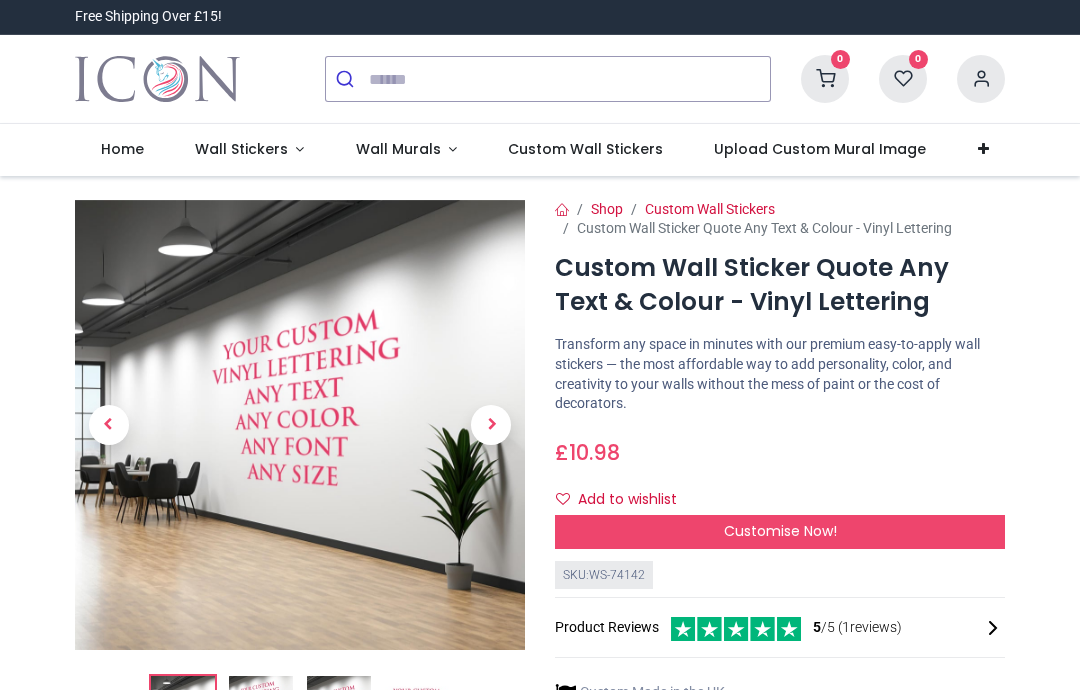 click on "Customise Now!" at bounding box center [780, 531] 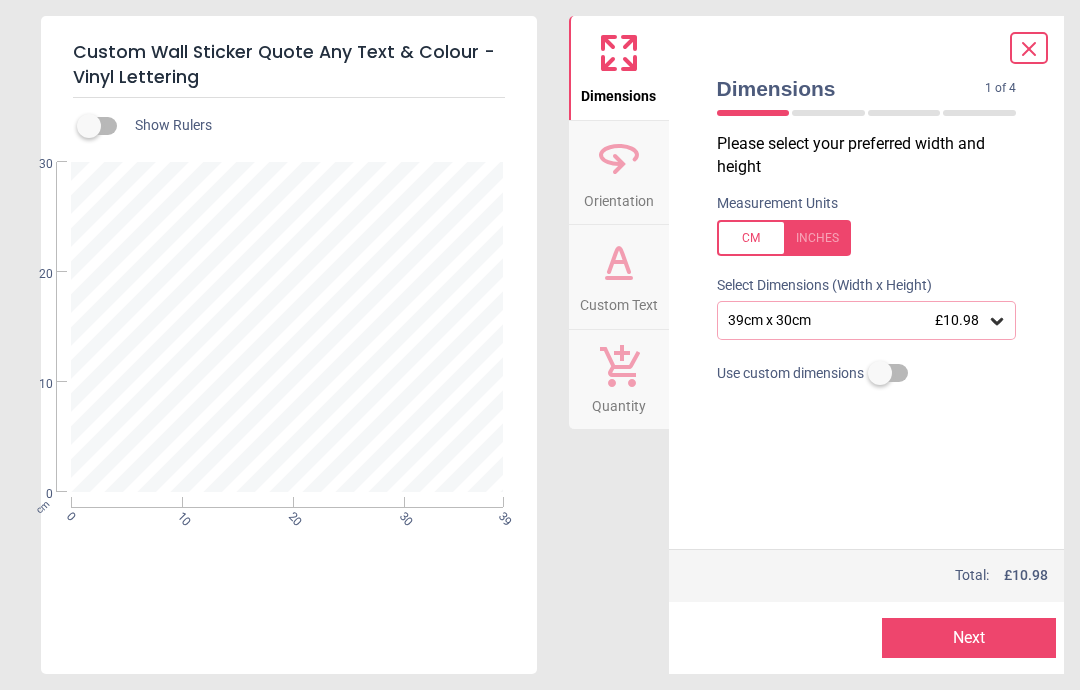 click at bounding box center (784, 238) 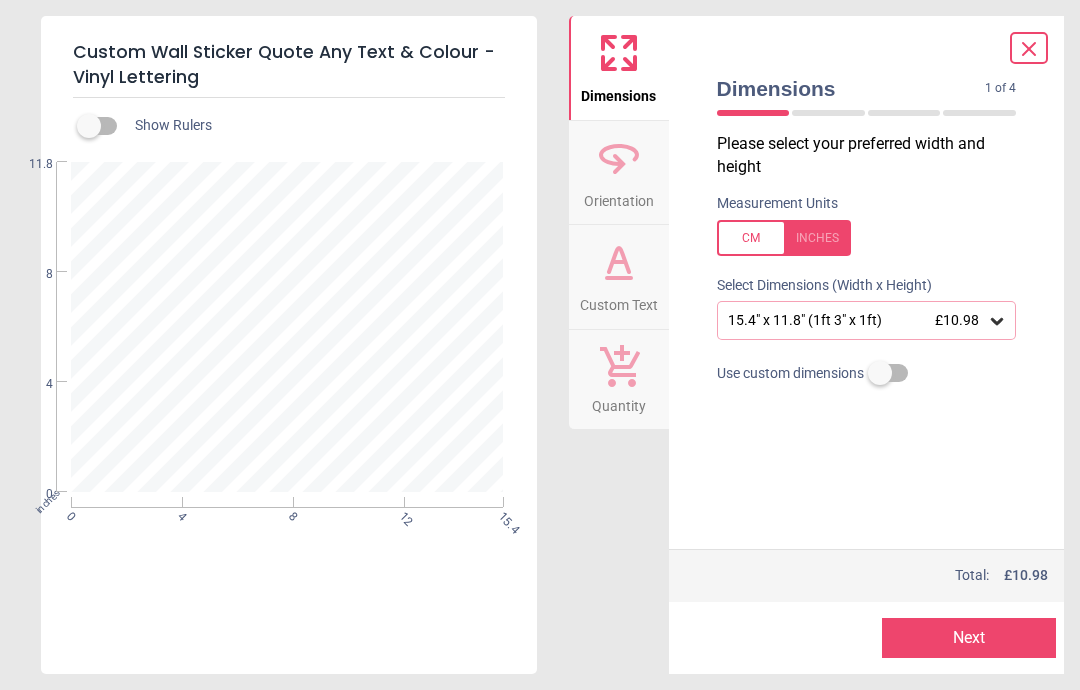 click 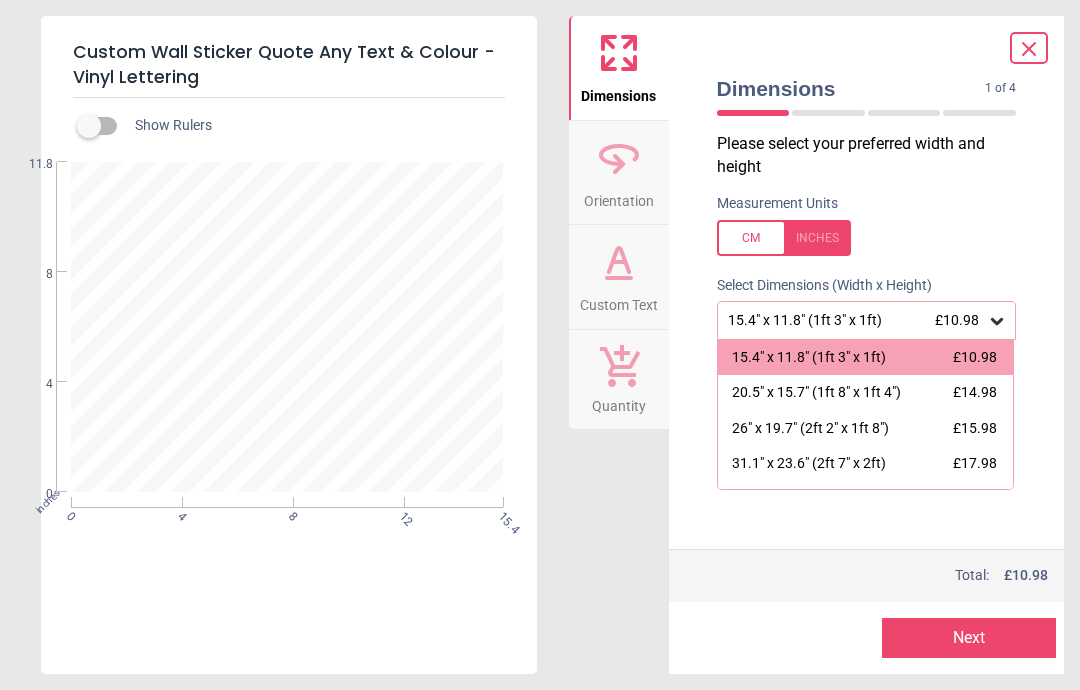 click on "20.5"  x  15.7"    (1ft 8" x 1ft 4")" at bounding box center [816, 393] 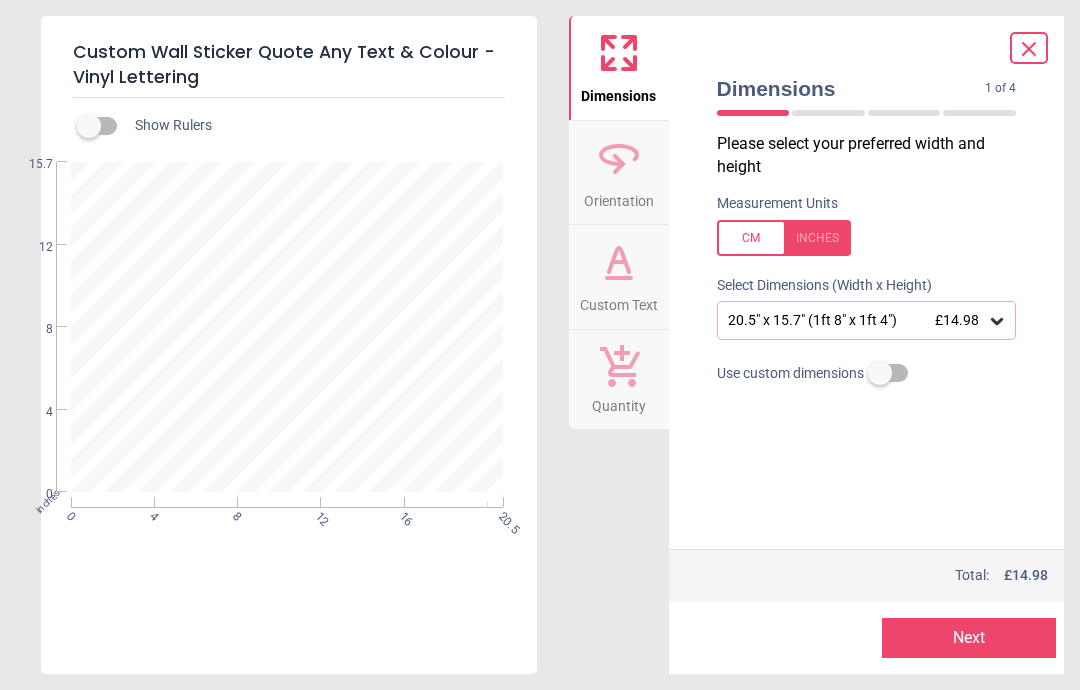 click on "Next" at bounding box center [969, 638] 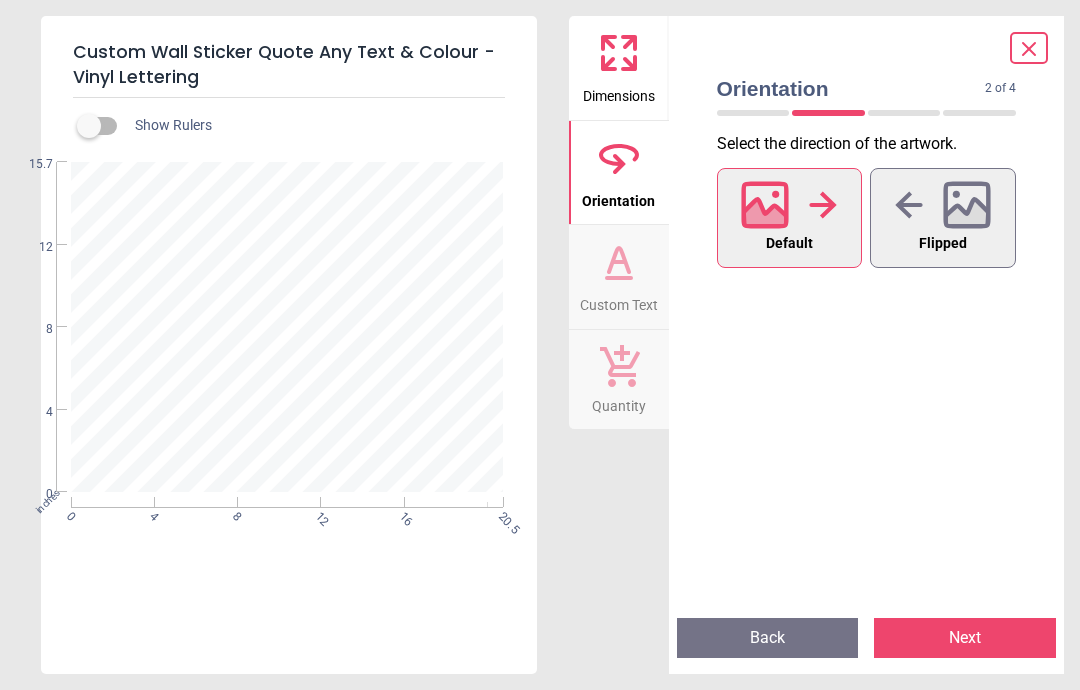 click on "Next" at bounding box center [965, 638] 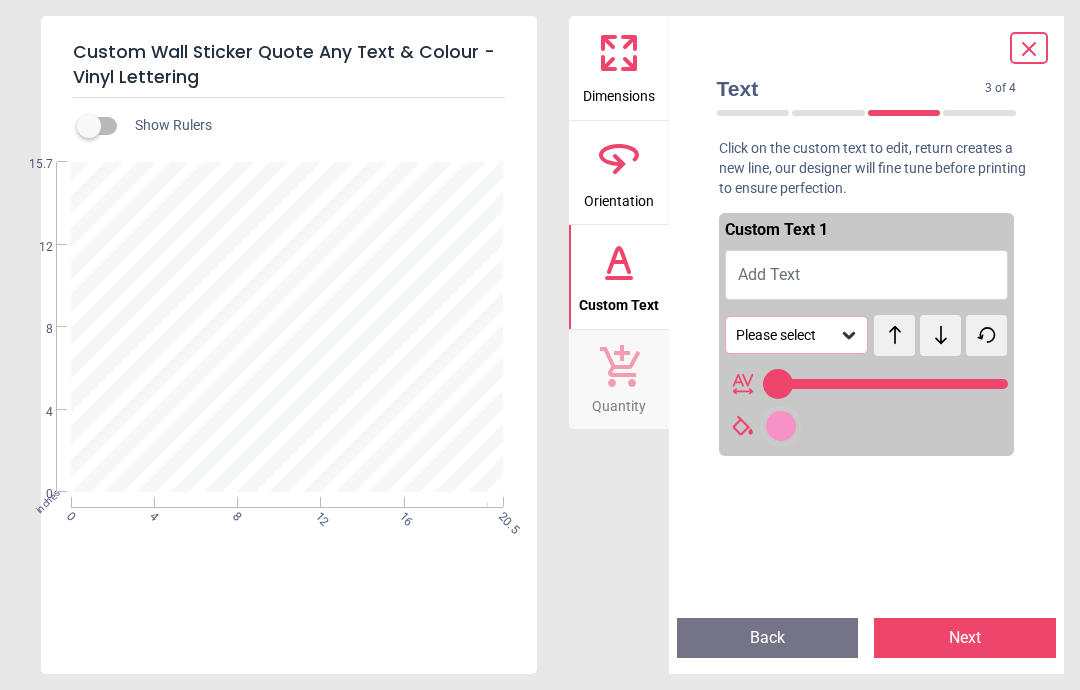 type on "**" 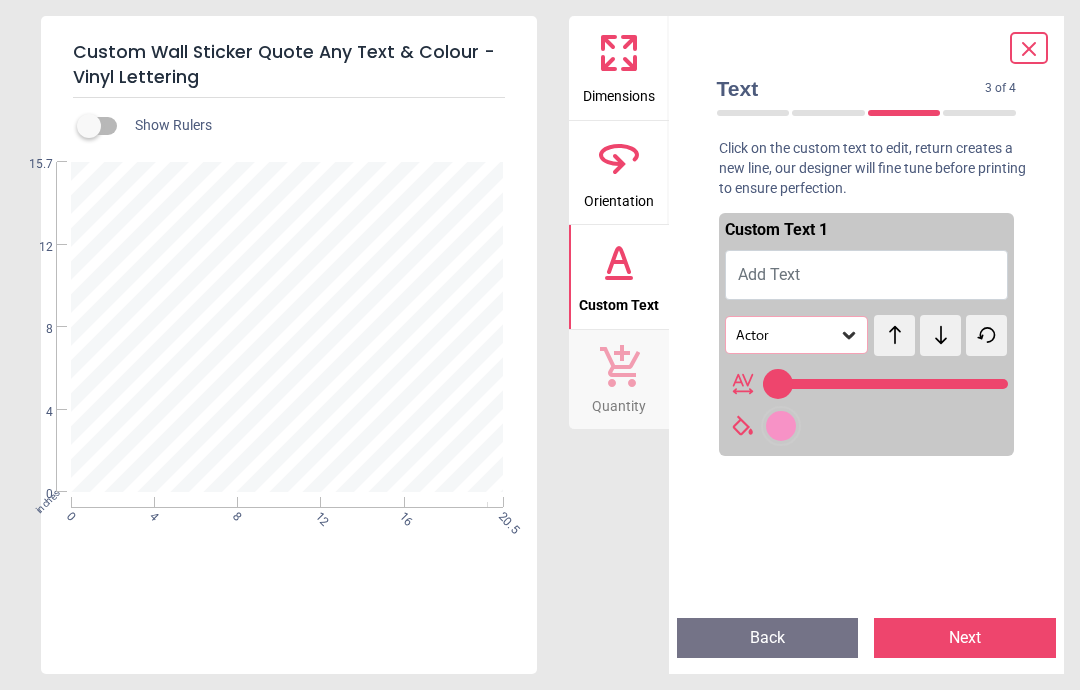 click on "Add Text" at bounding box center (867, 275) 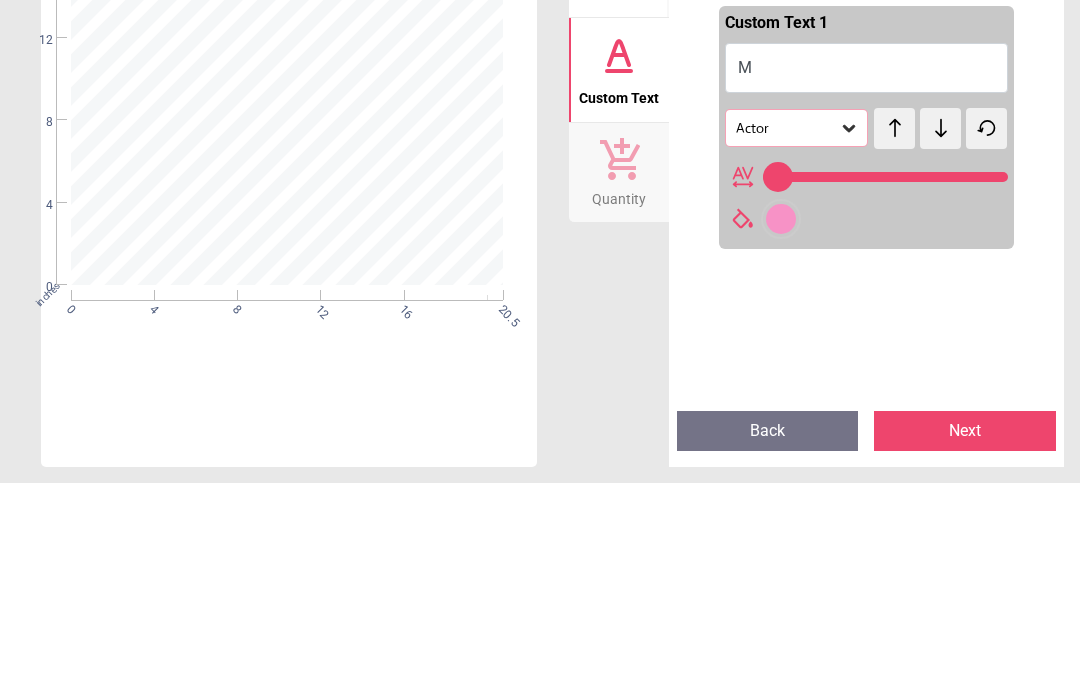 type on "**" 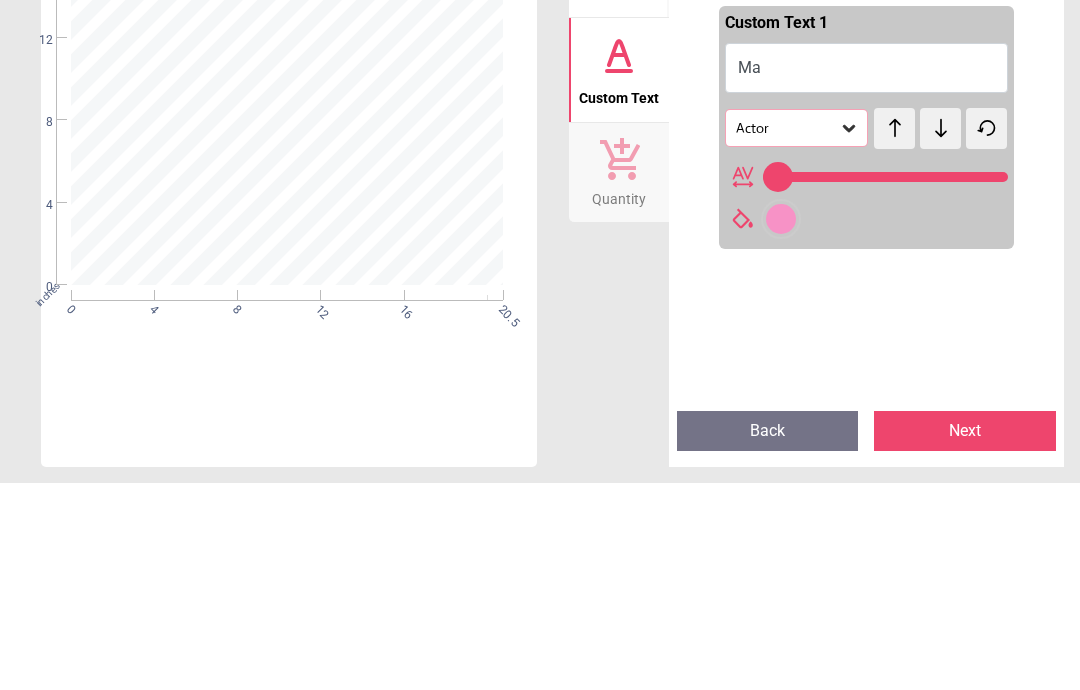 type on "***" 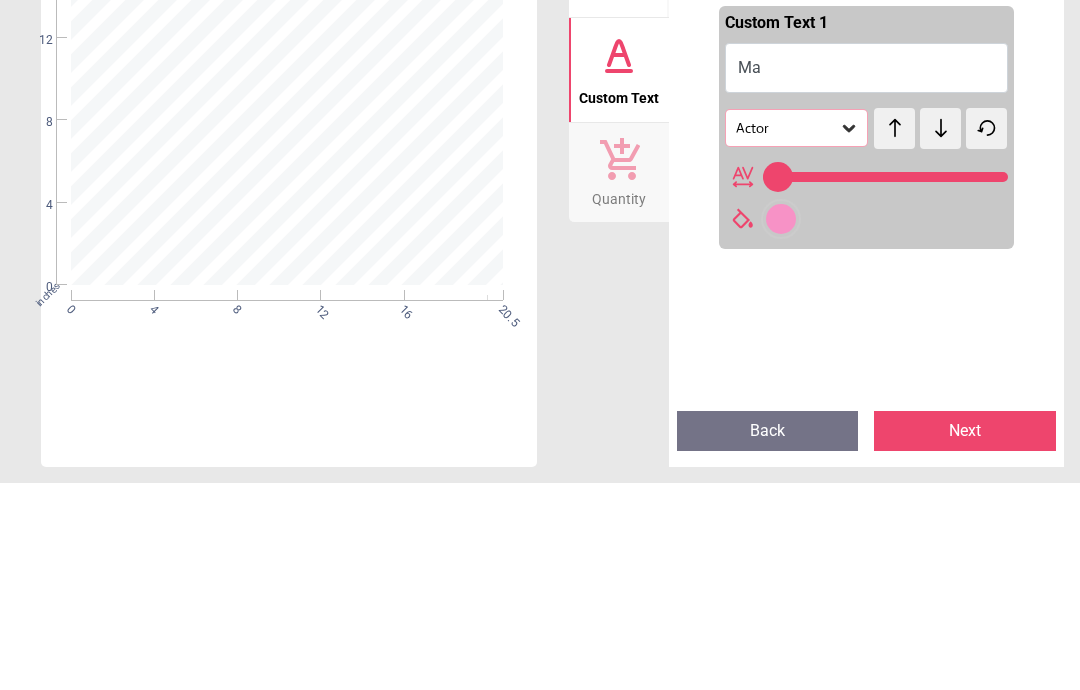scroll, scrollTop: 0, scrollLeft: 0, axis: both 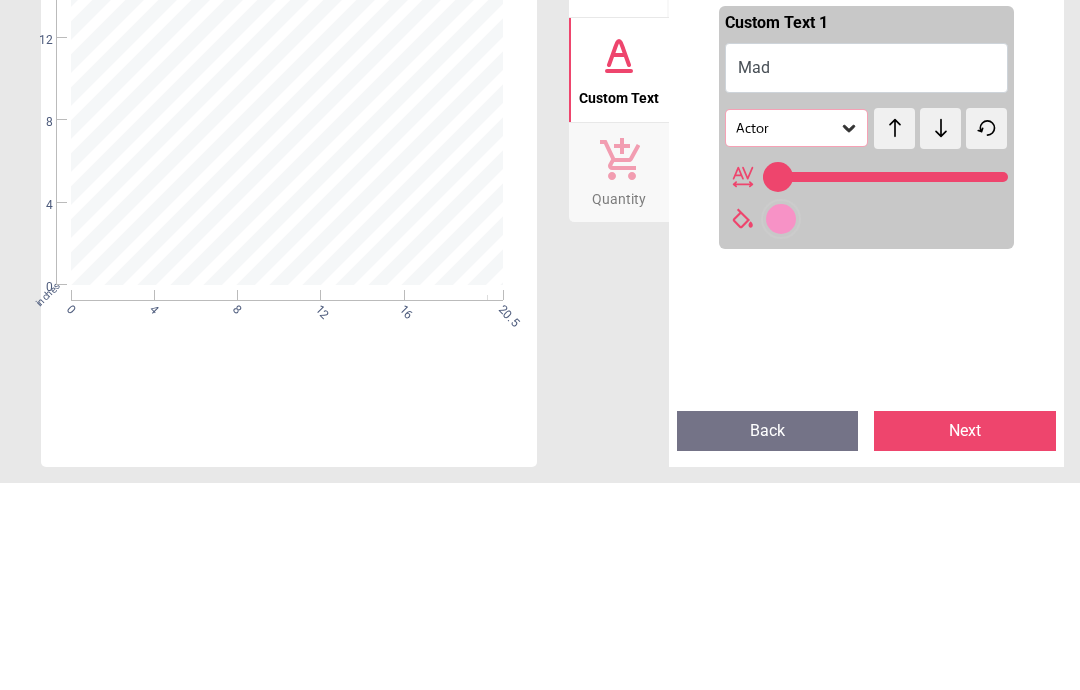 type on "***" 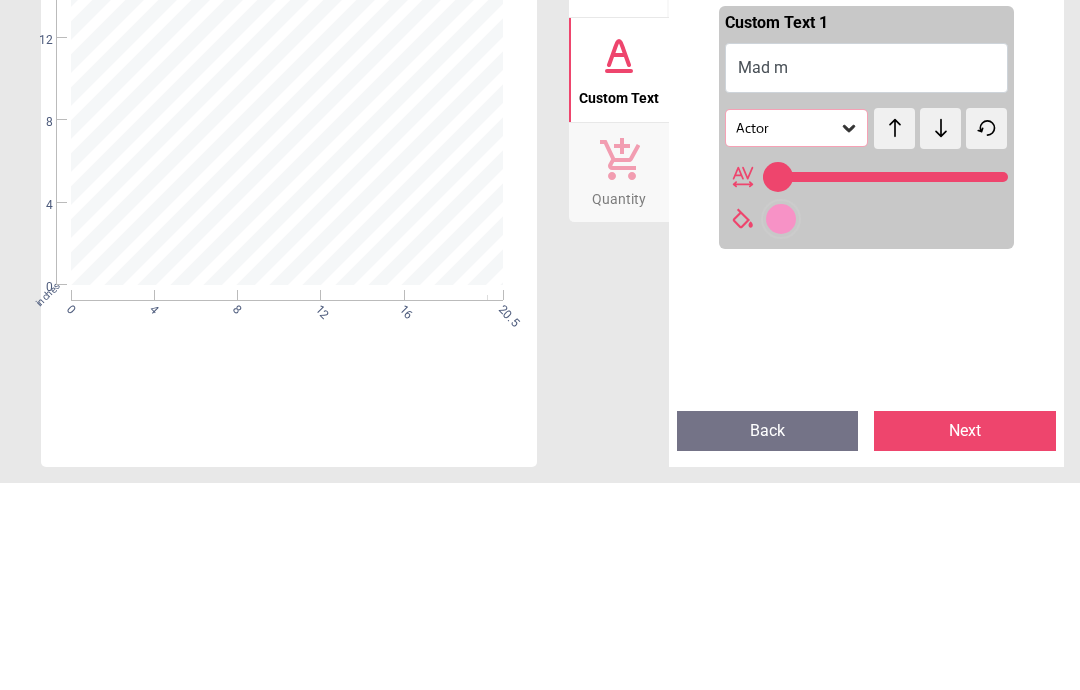 type on "******" 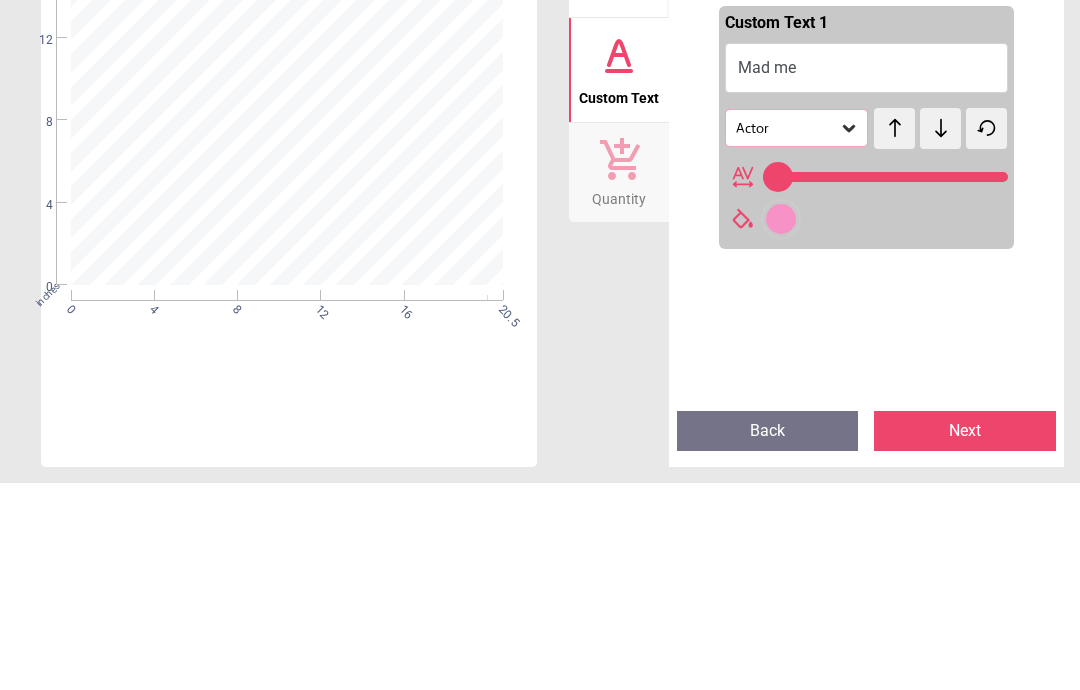 type on "***" 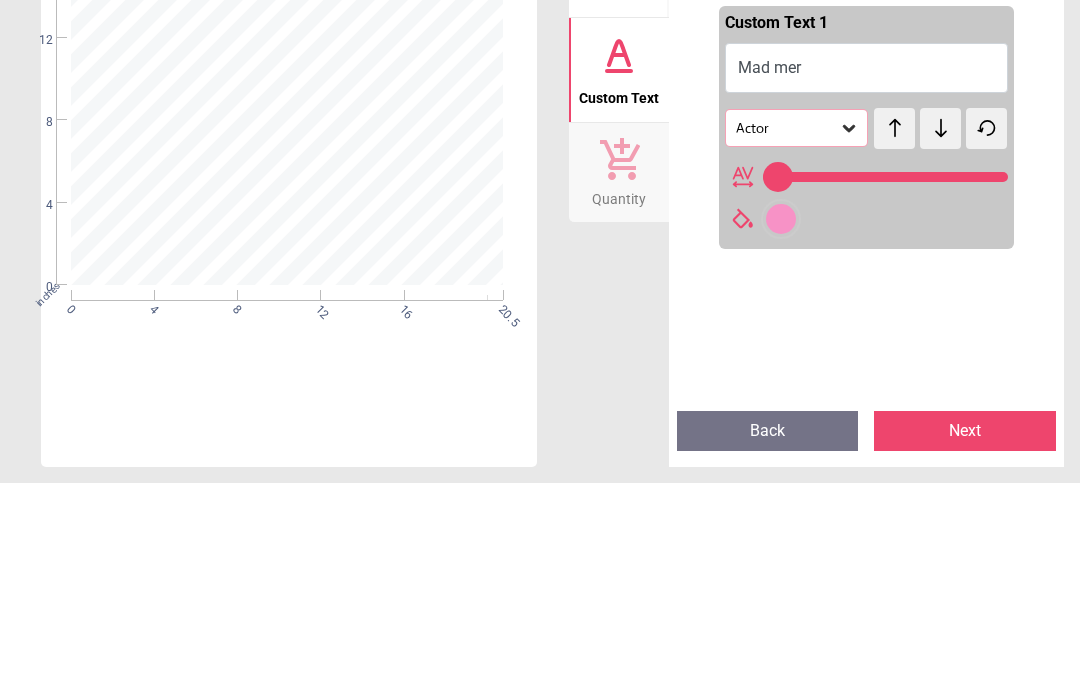 type on "********" 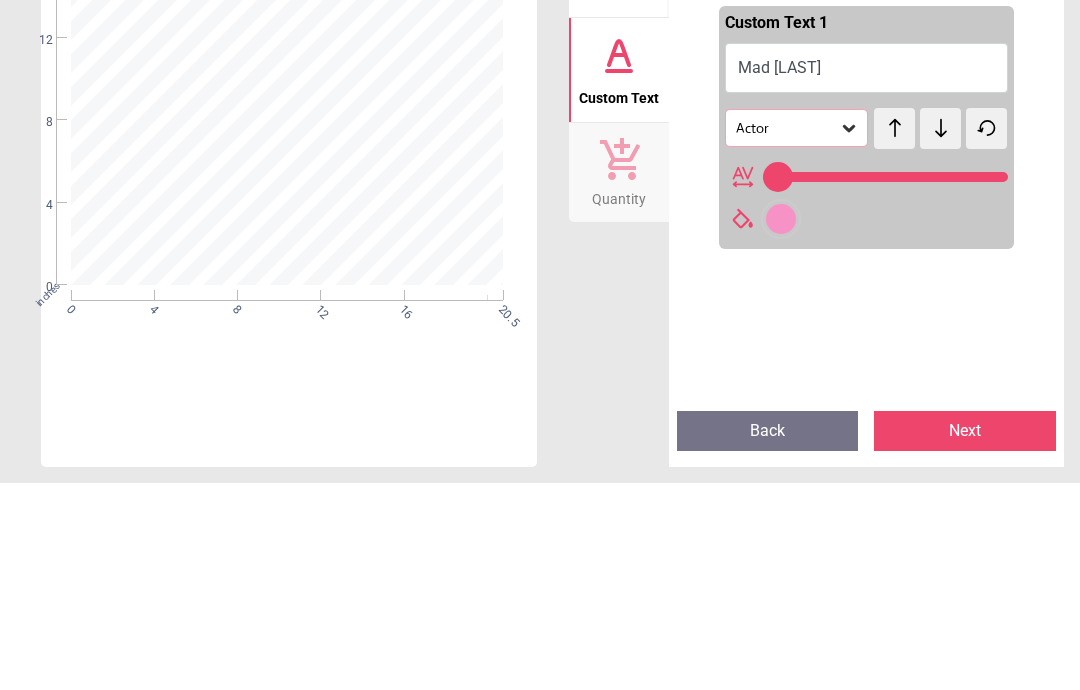 scroll, scrollTop: 0, scrollLeft: 0, axis: both 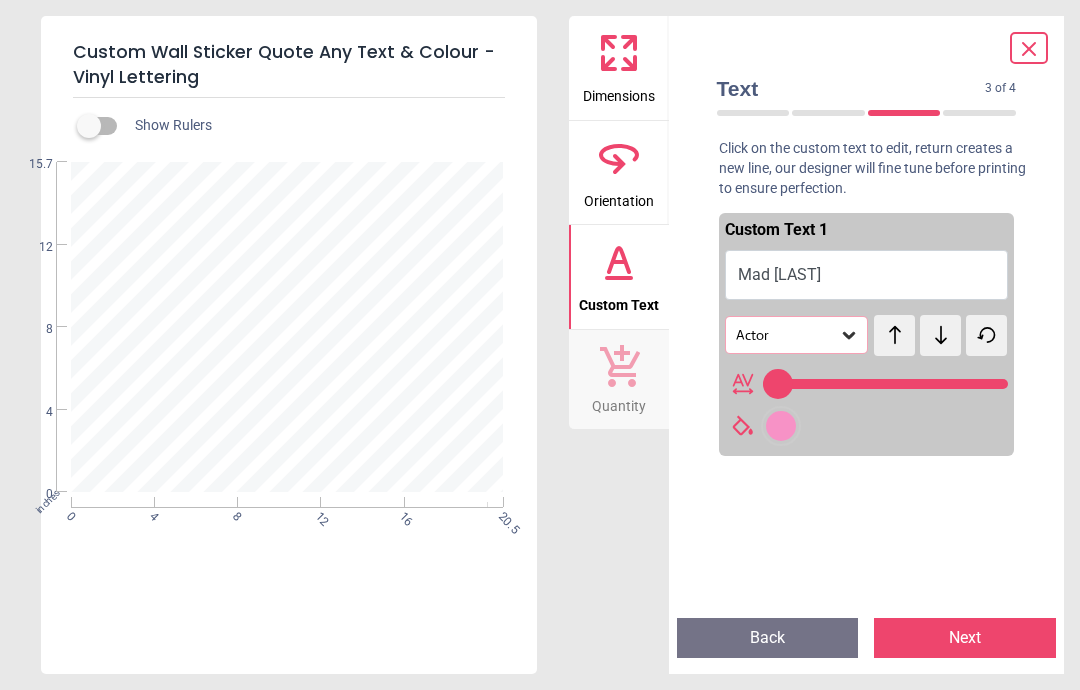 click 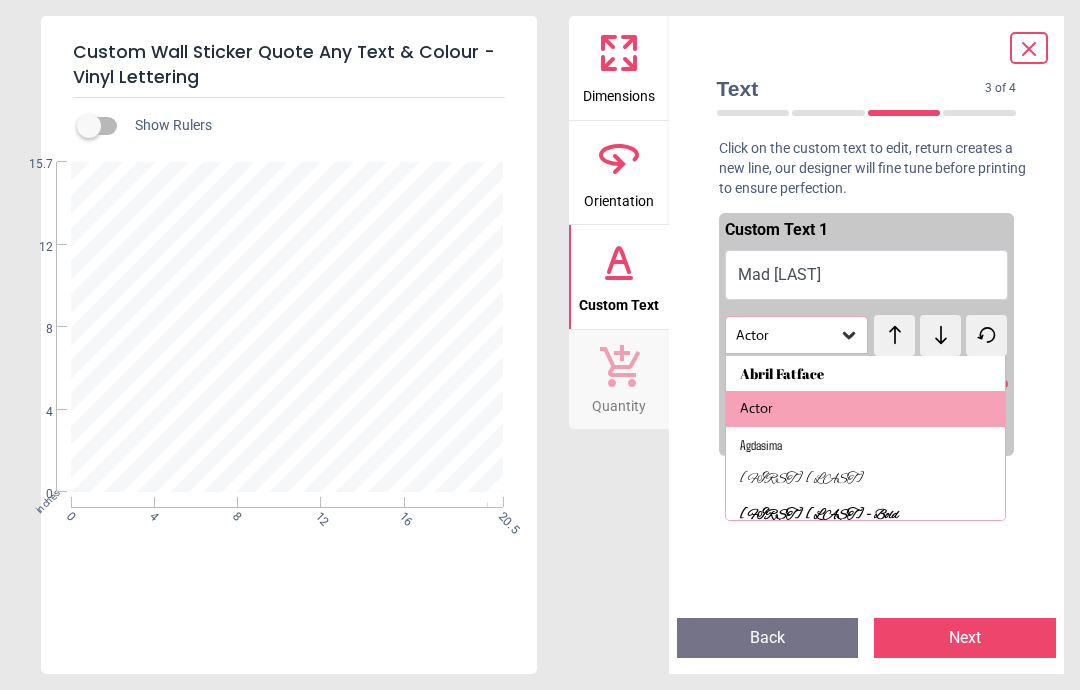click on "Abril Fatface" at bounding box center [782, 374] 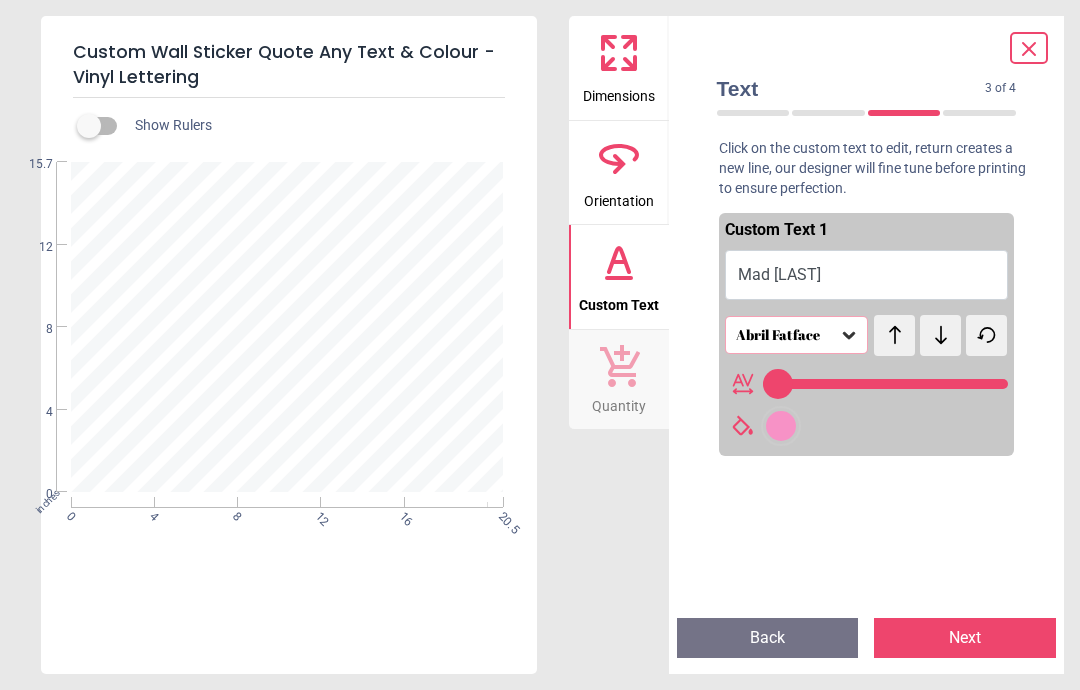click 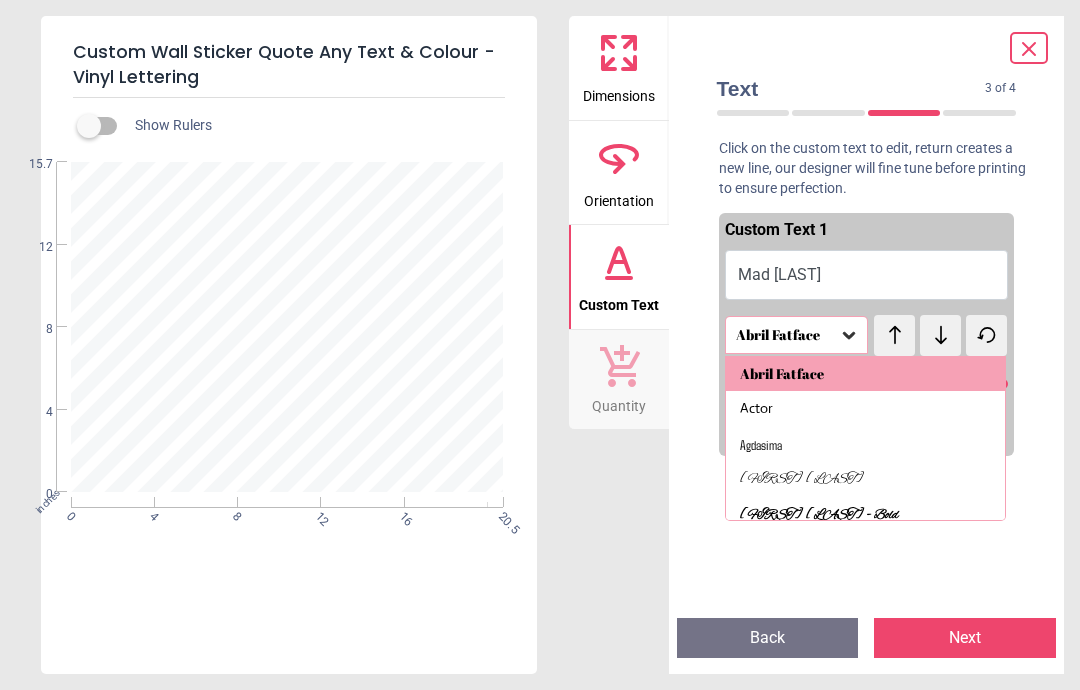 click on "[FIRST] [LAST]" at bounding box center [802, 480] 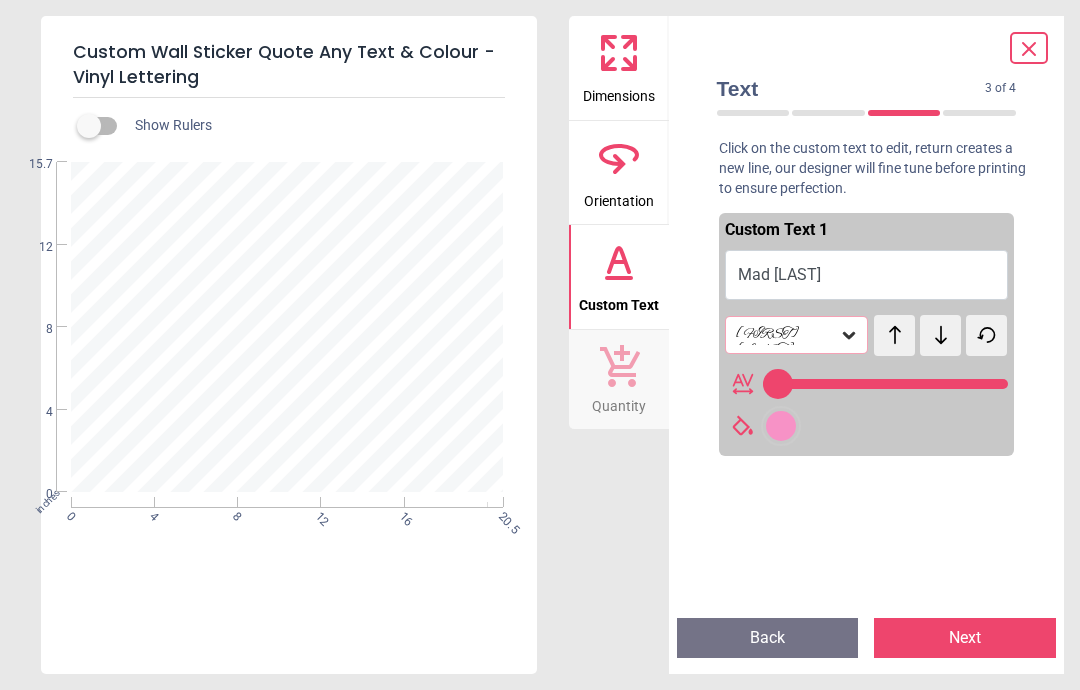 click on "[FIRST] [LAST]" at bounding box center (787, 335) 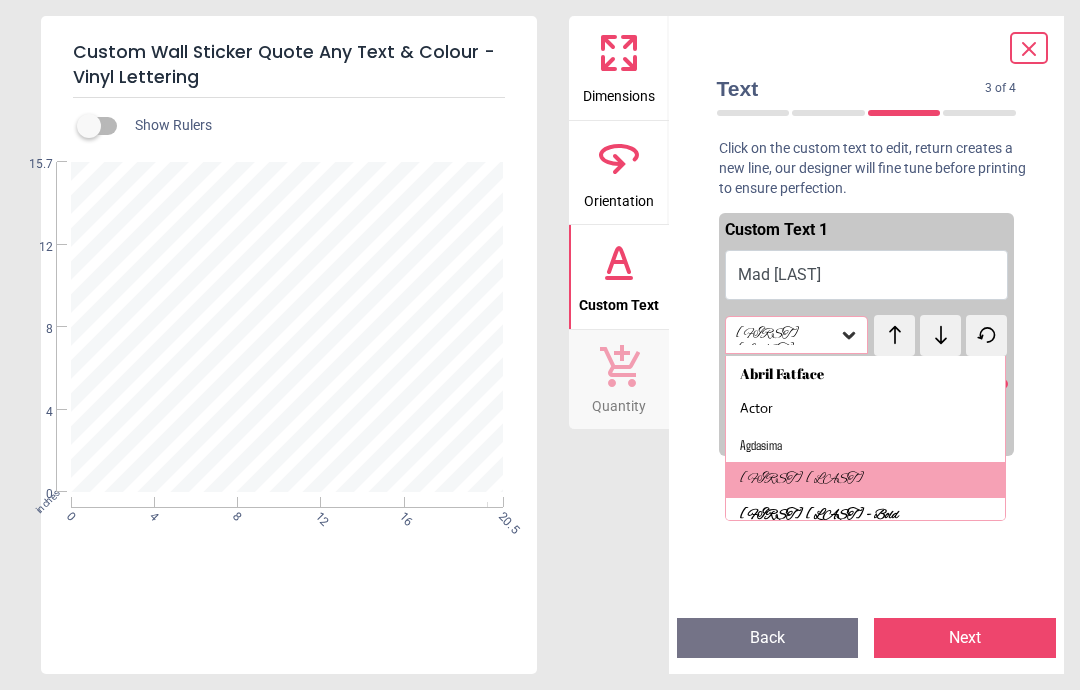 click on "Agdasima" at bounding box center (761, 445) 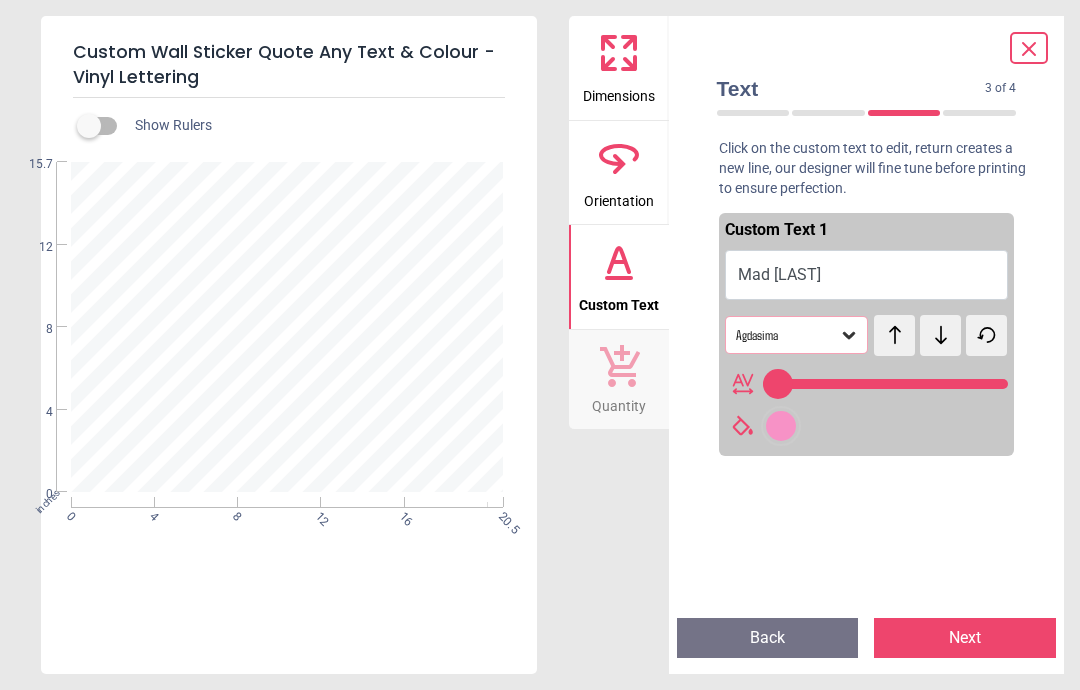 click on "Agdasima" at bounding box center [787, 335] 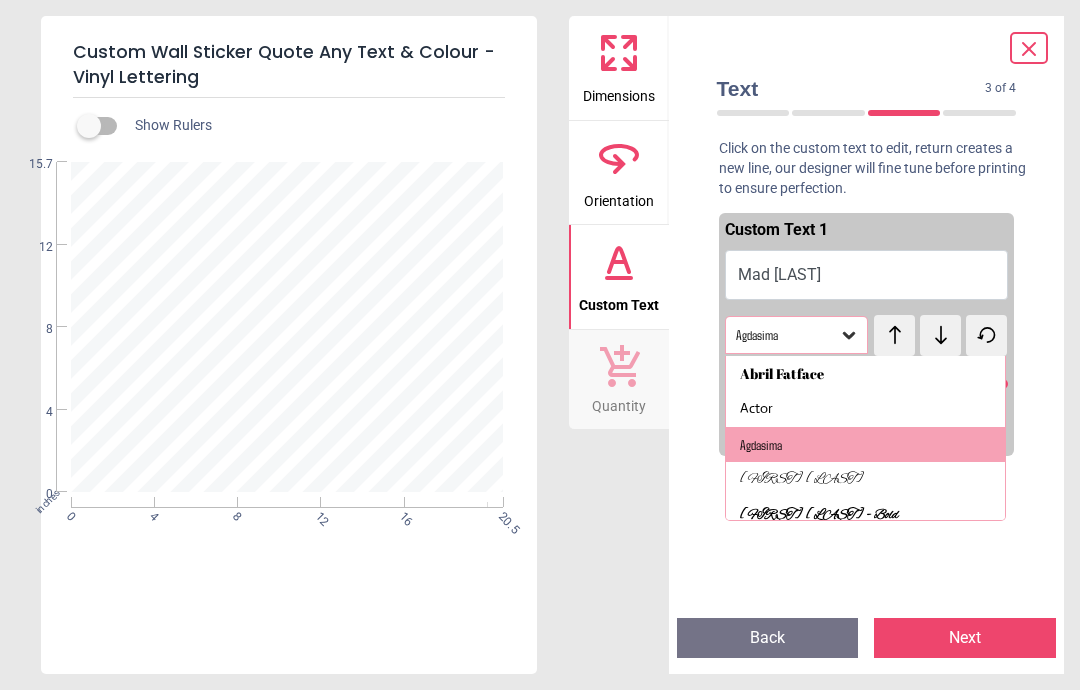 click on "[FIRST] [LAST] - Bold" at bounding box center (819, 516) 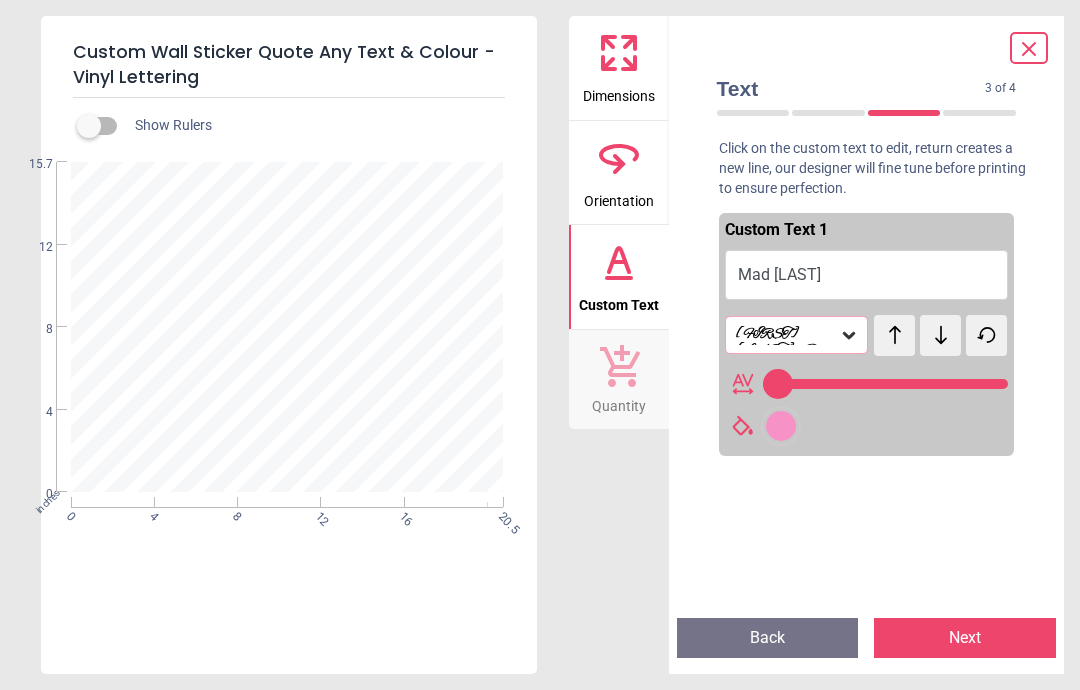 click 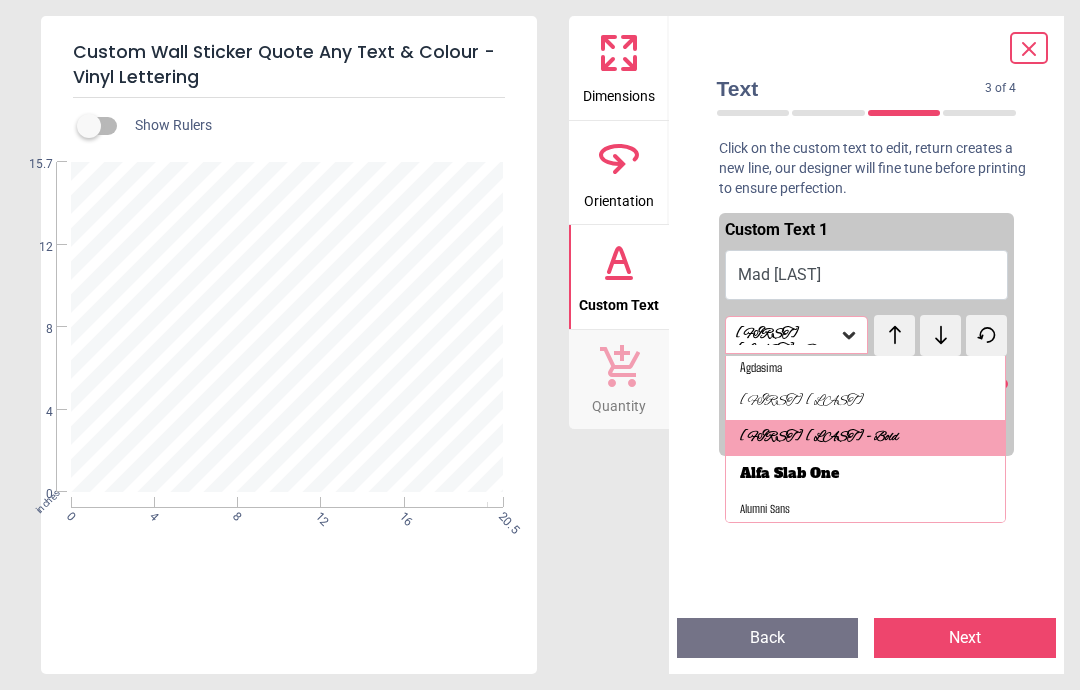 scroll, scrollTop: 80, scrollLeft: 0, axis: vertical 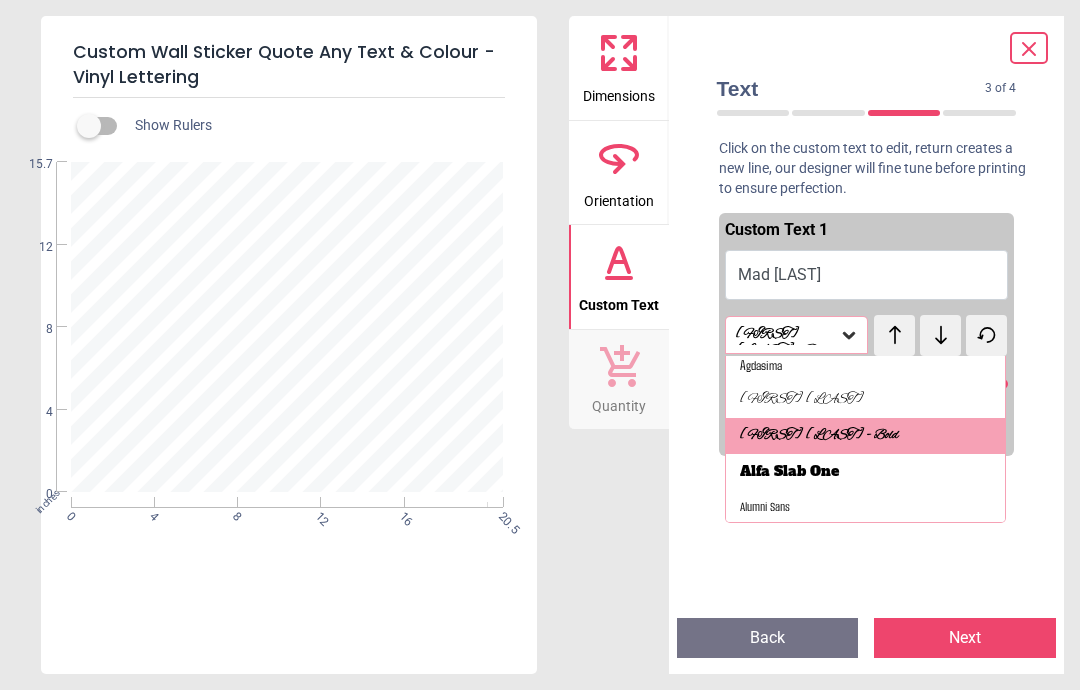 click on "[FIRST] [LAST] - Bold" at bounding box center [819, 436] 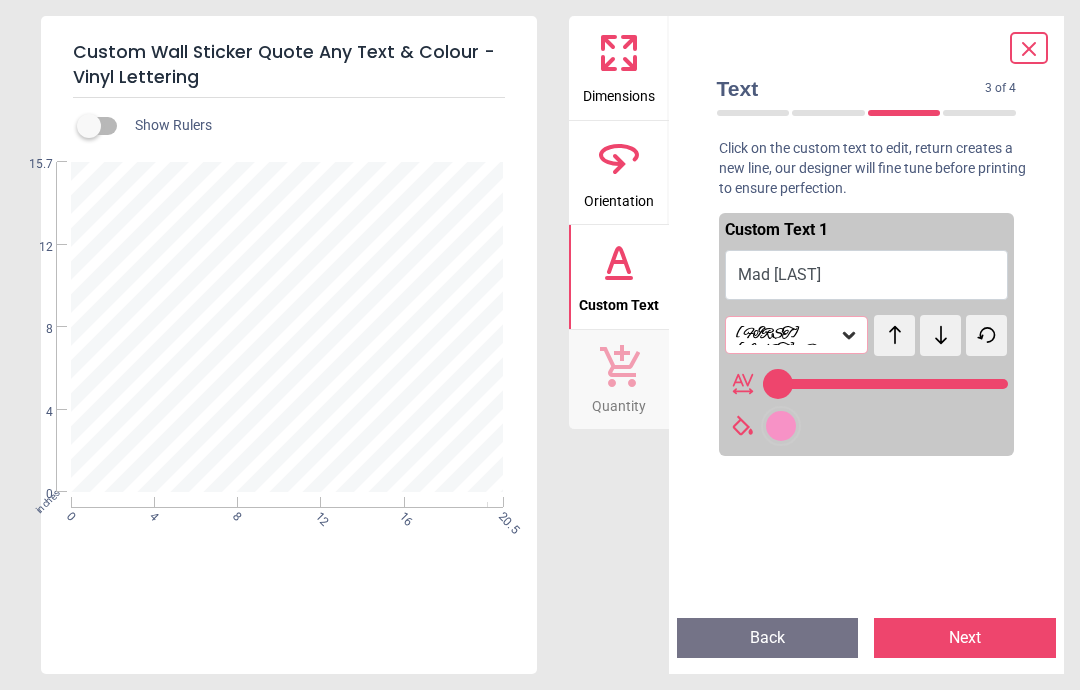 click 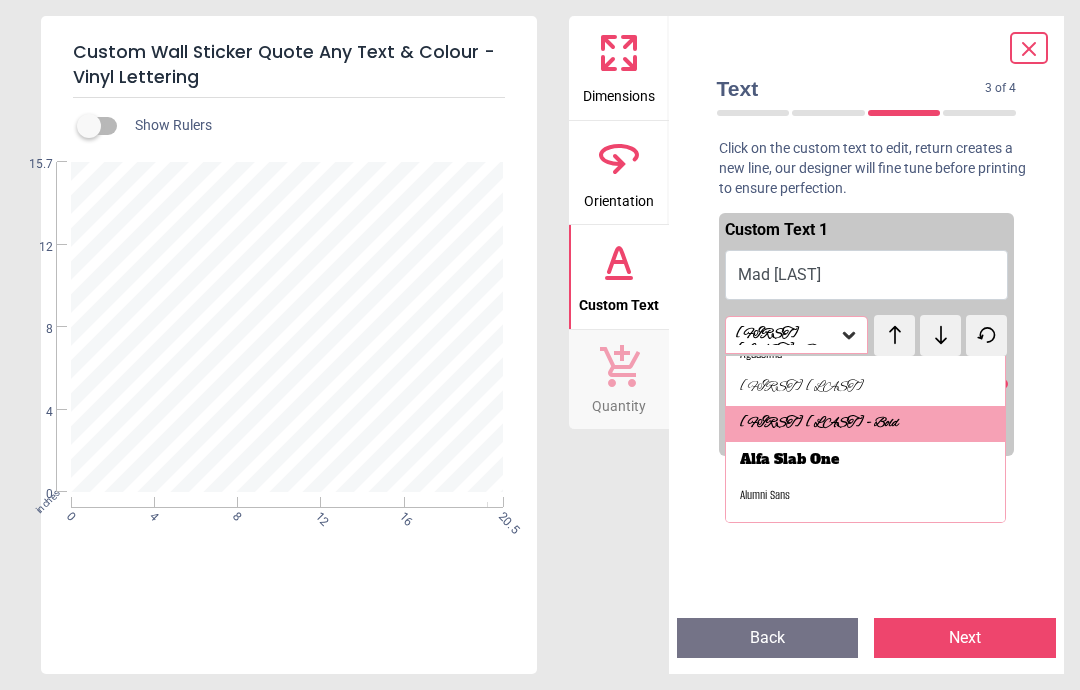scroll, scrollTop: 98, scrollLeft: 0, axis: vertical 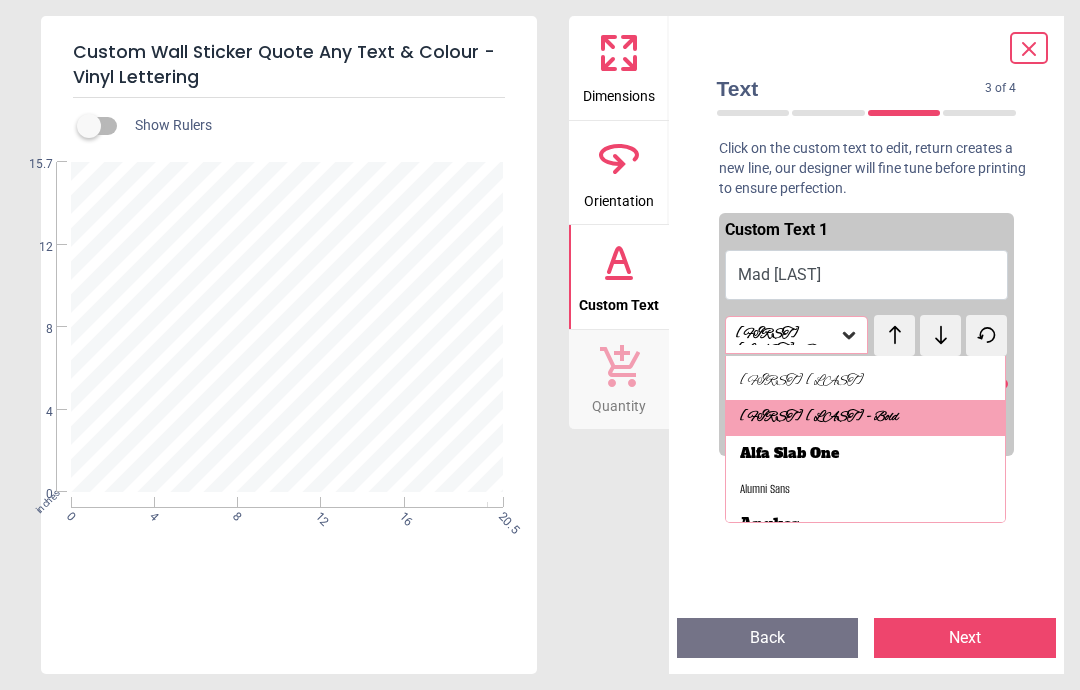 click on "Alfa Slab One" at bounding box center [789, 454] 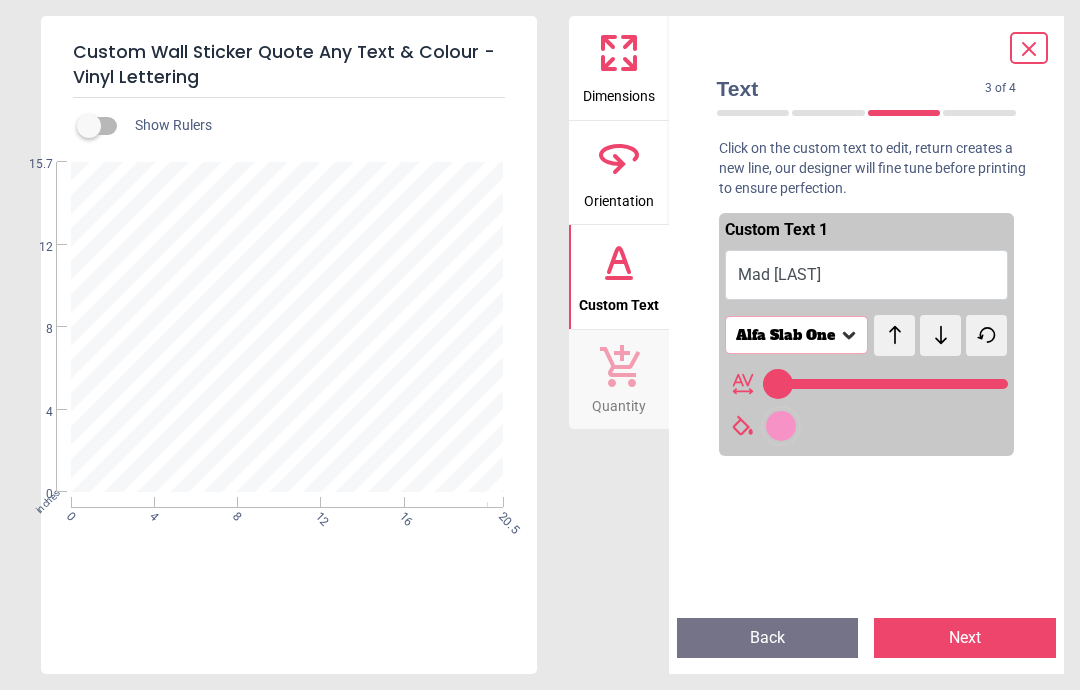 click on "Alfa Slab One" at bounding box center [787, 335] 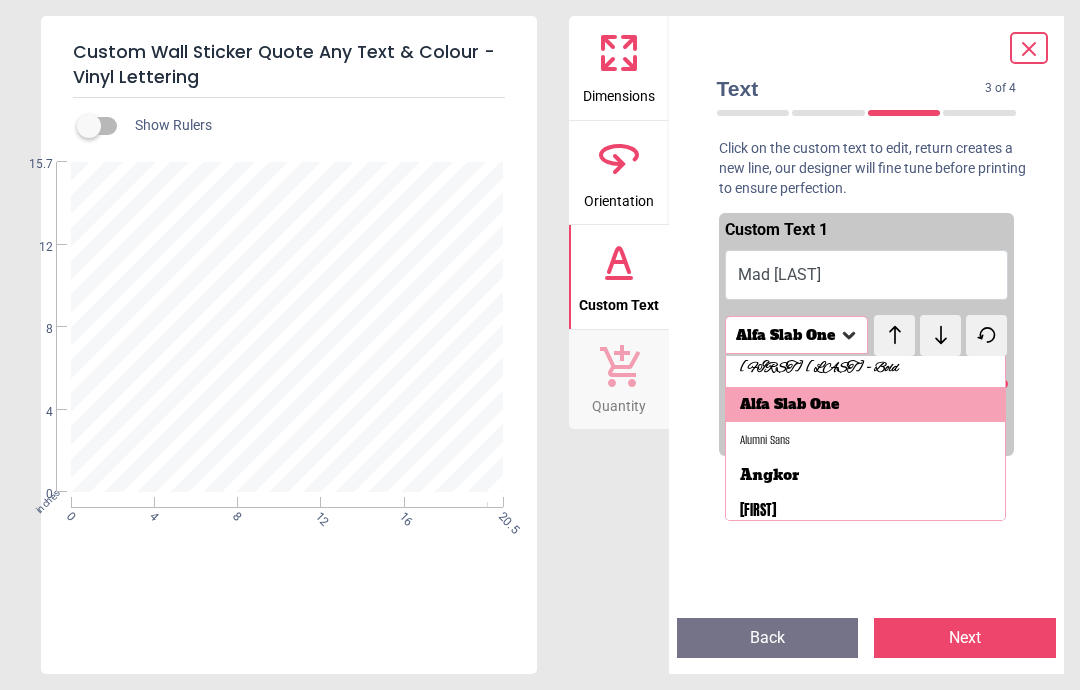 scroll, scrollTop: 147, scrollLeft: 0, axis: vertical 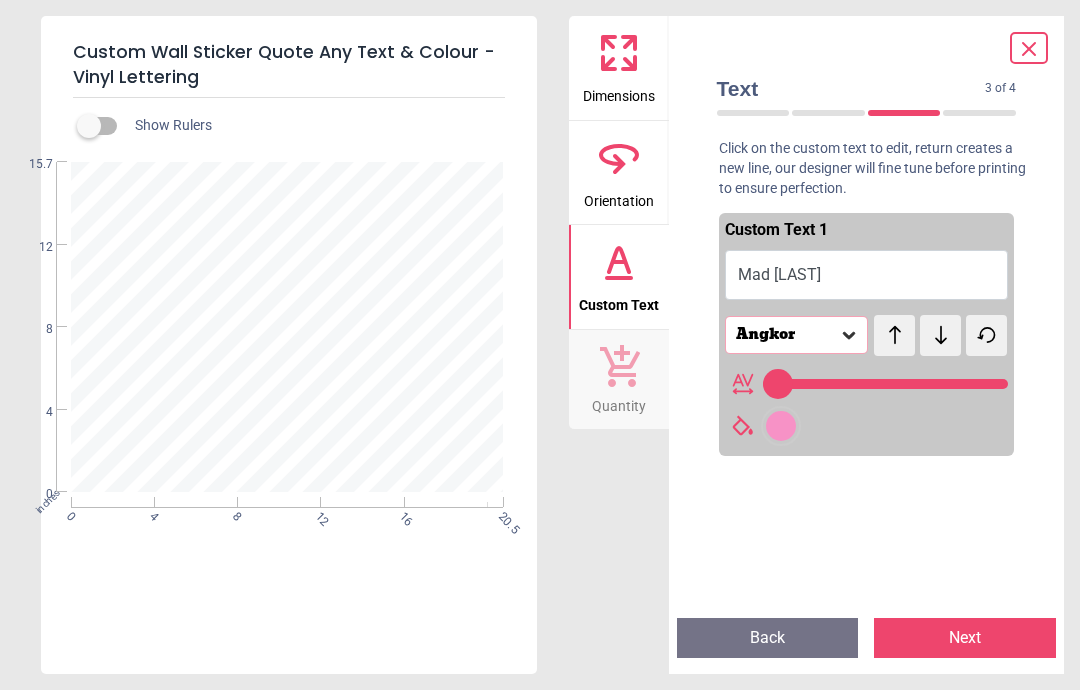 click on "Angkor" at bounding box center (787, 335) 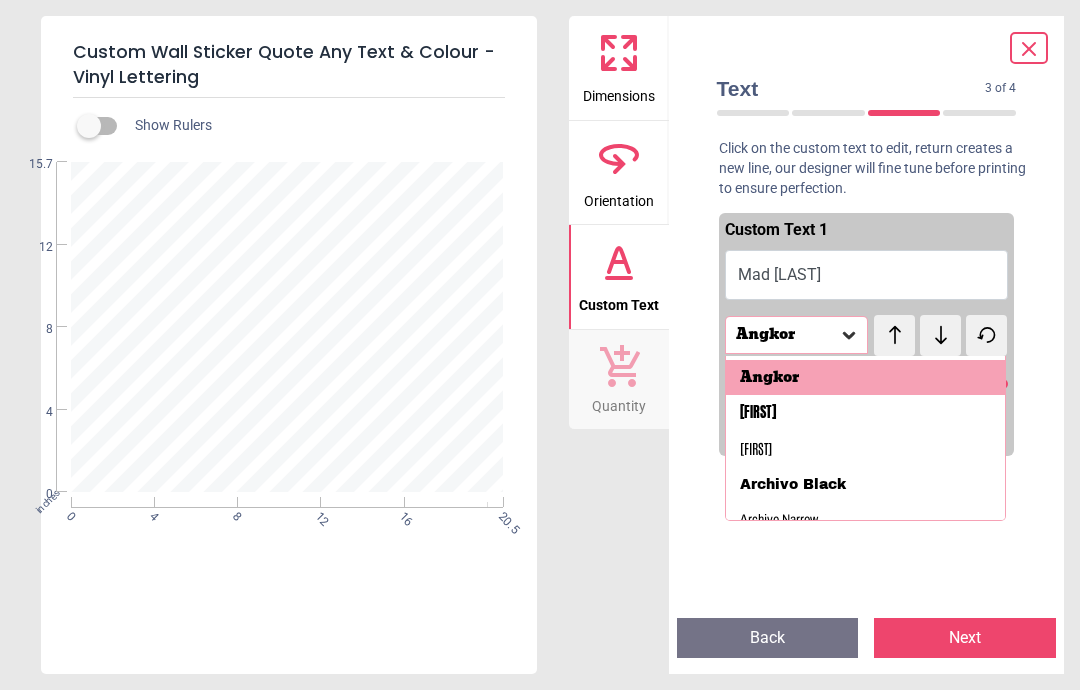 scroll, scrollTop: 245, scrollLeft: 0, axis: vertical 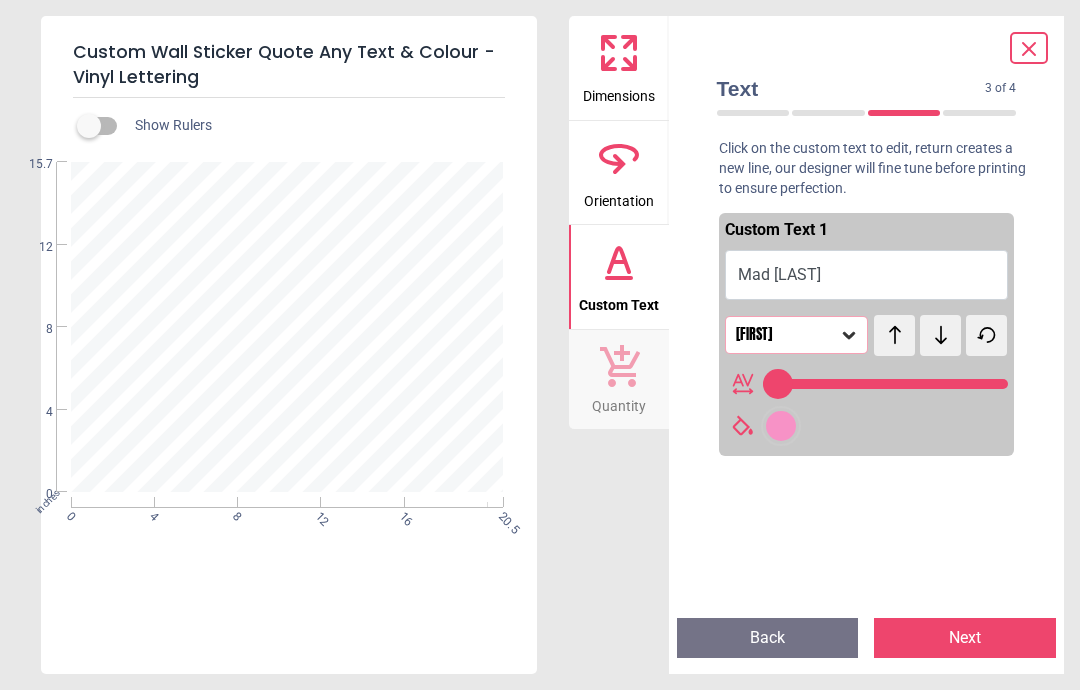 click on "[FIRST]" at bounding box center (787, 335) 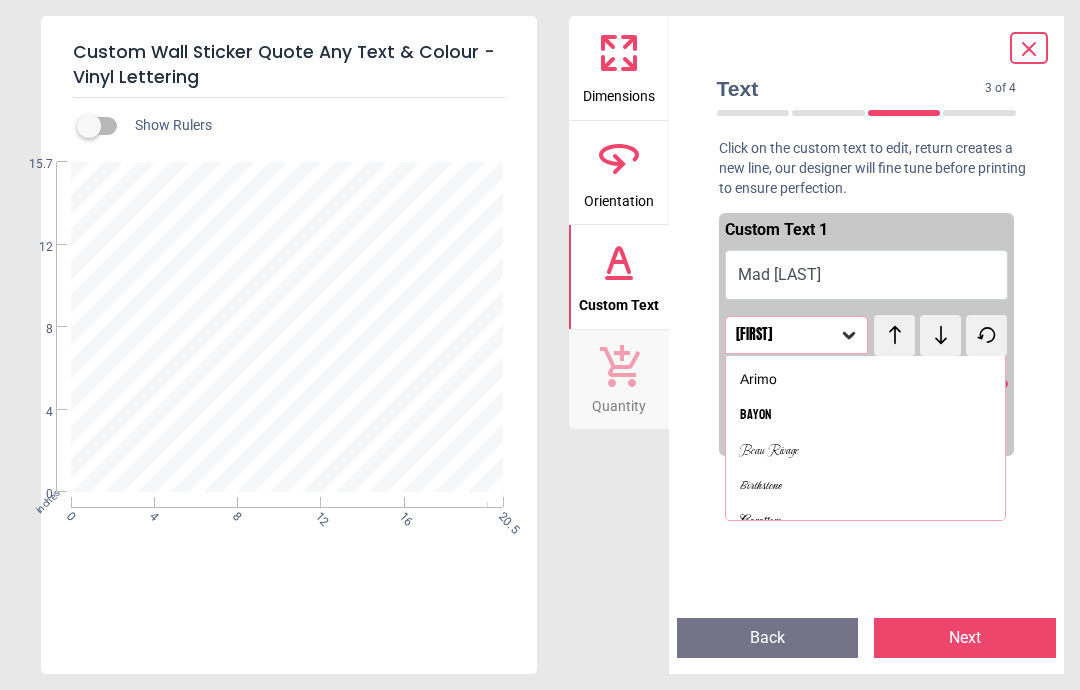 scroll, scrollTop: 420, scrollLeft: 0, axis: vertical 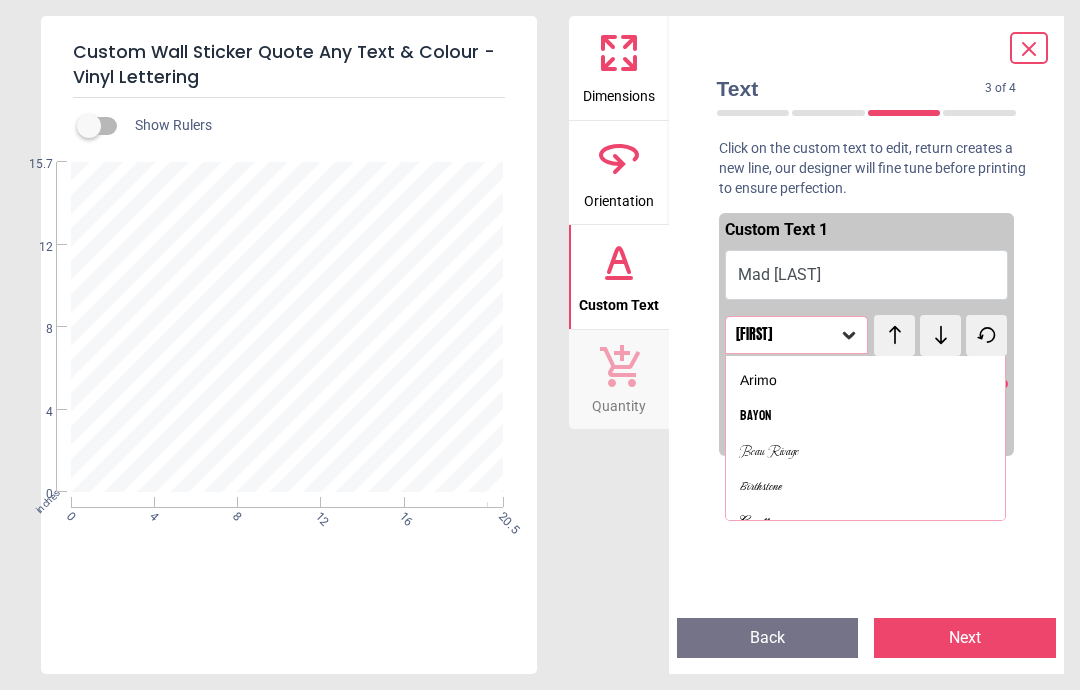 click on "Bayon" at bounding box center [756, 416] 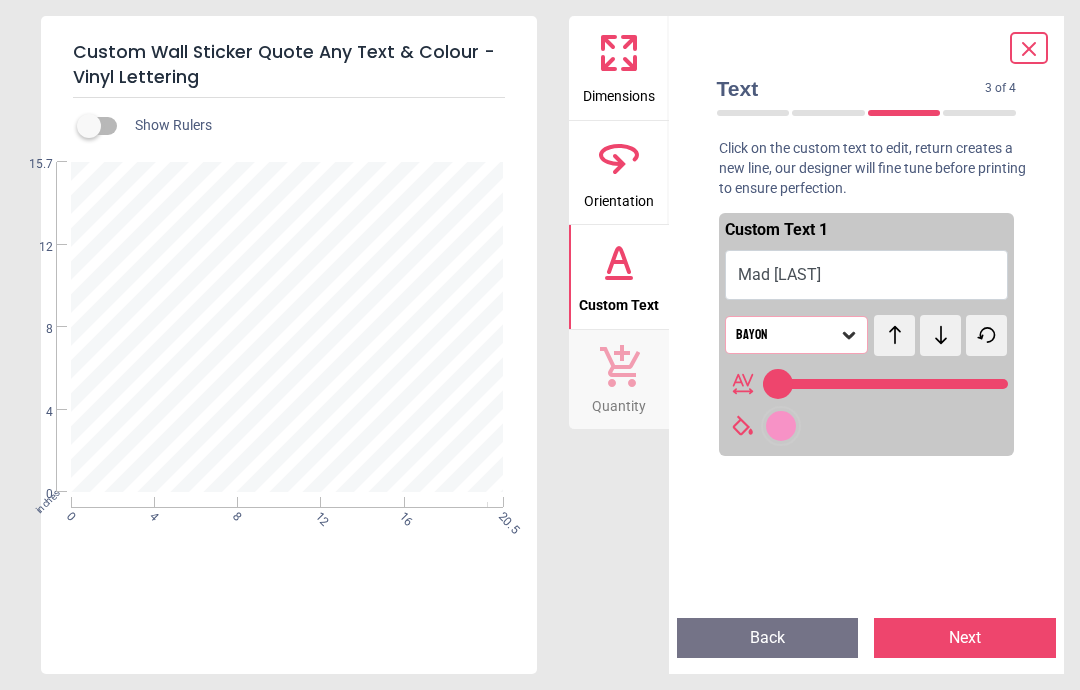 click on "Bayon" at bounding box center (787, 335) 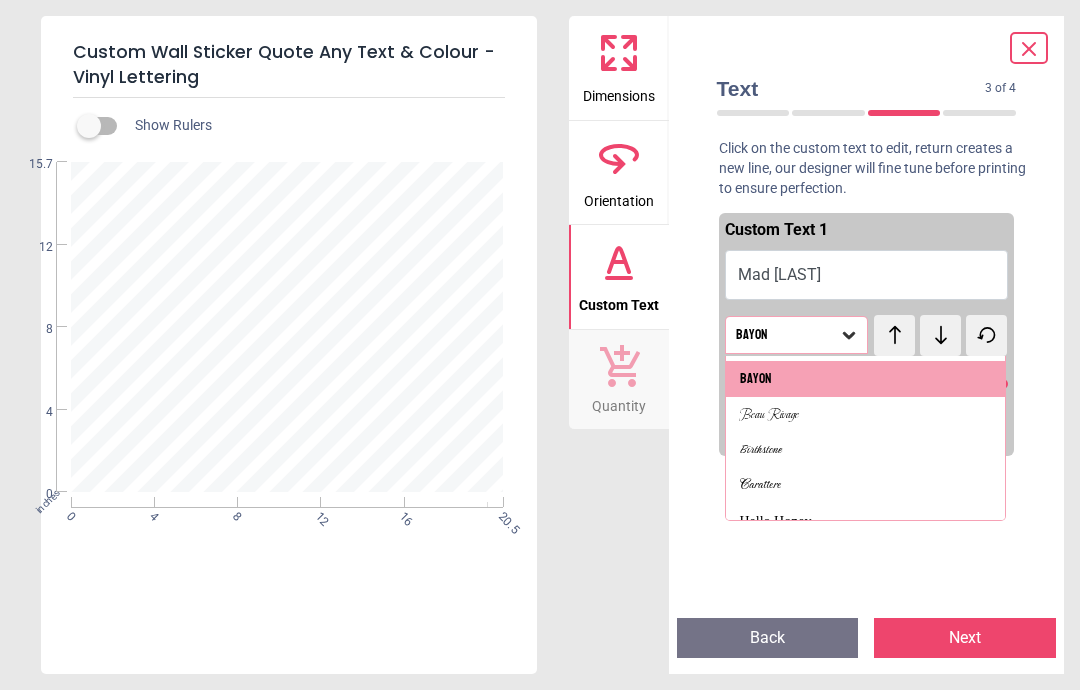 scroll, scrollTop: 457, scrollLeft: 0, axis: vertical 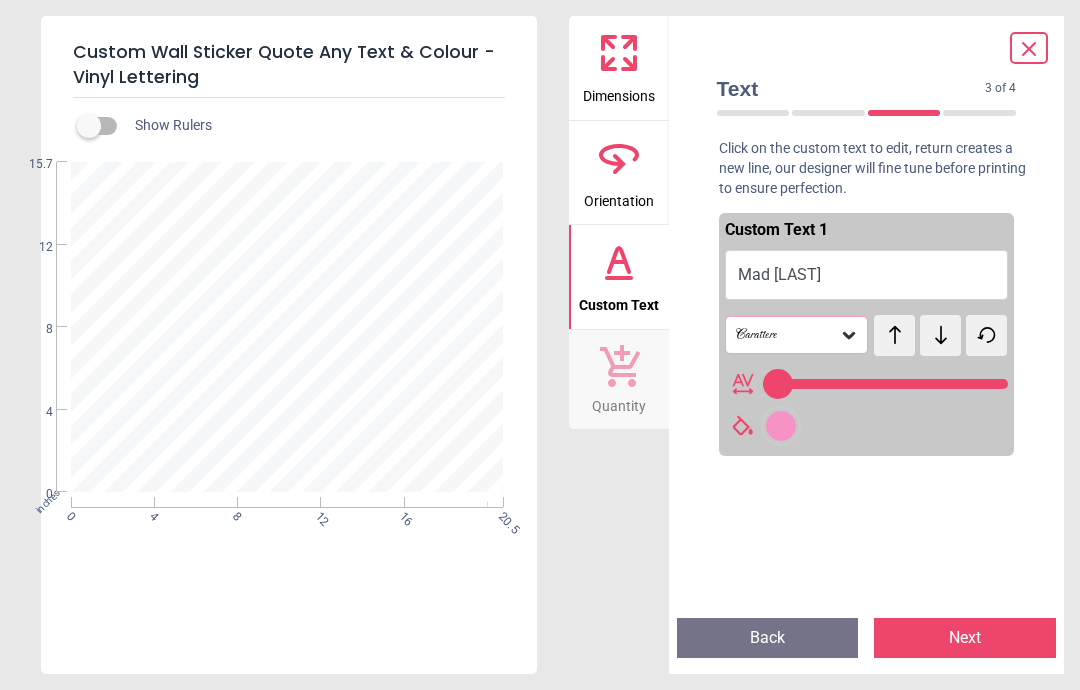 click on "Carattere" at bounding box center [787, 335] 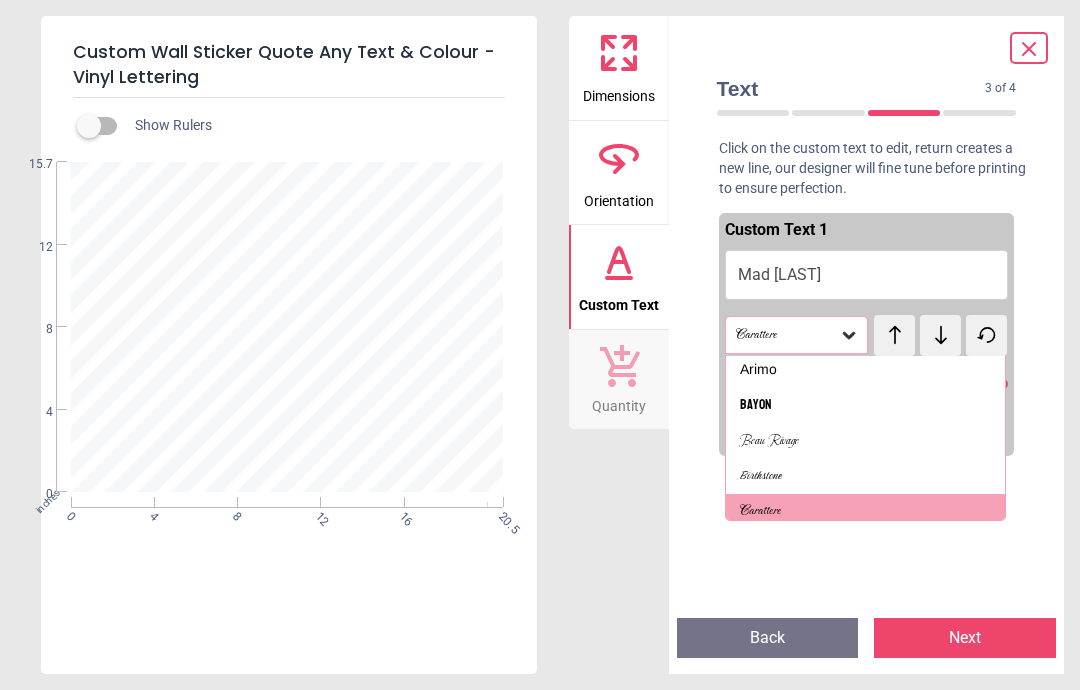 scroll, scrollTop: 431, scrollLeft: 0, axis: vertical 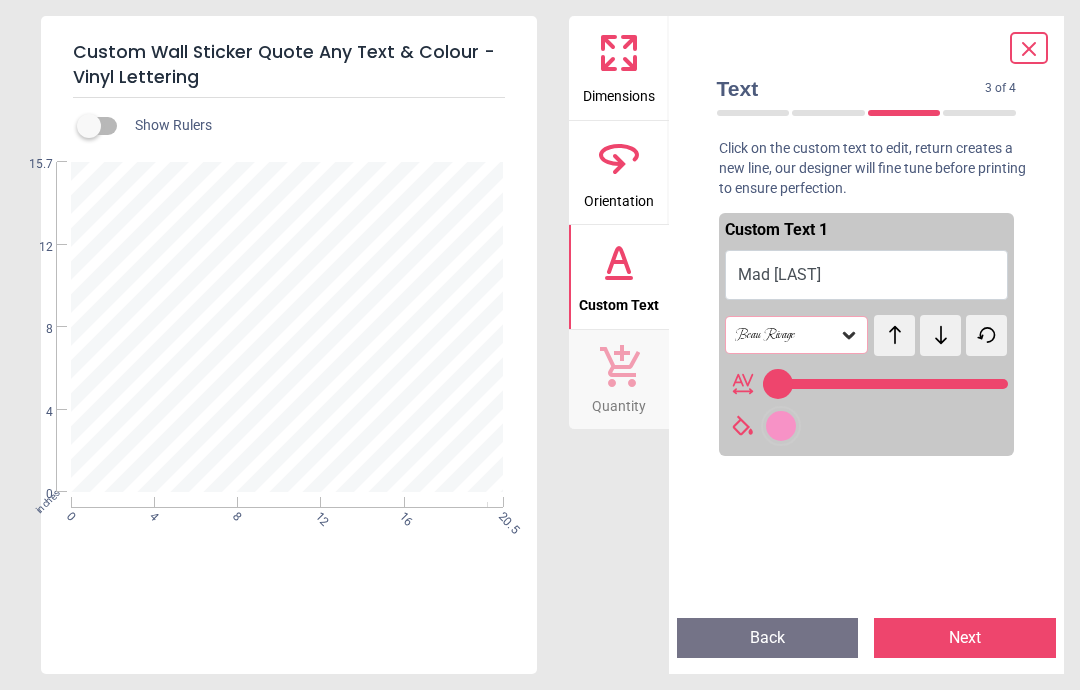 click at bounding box center [781, 426] 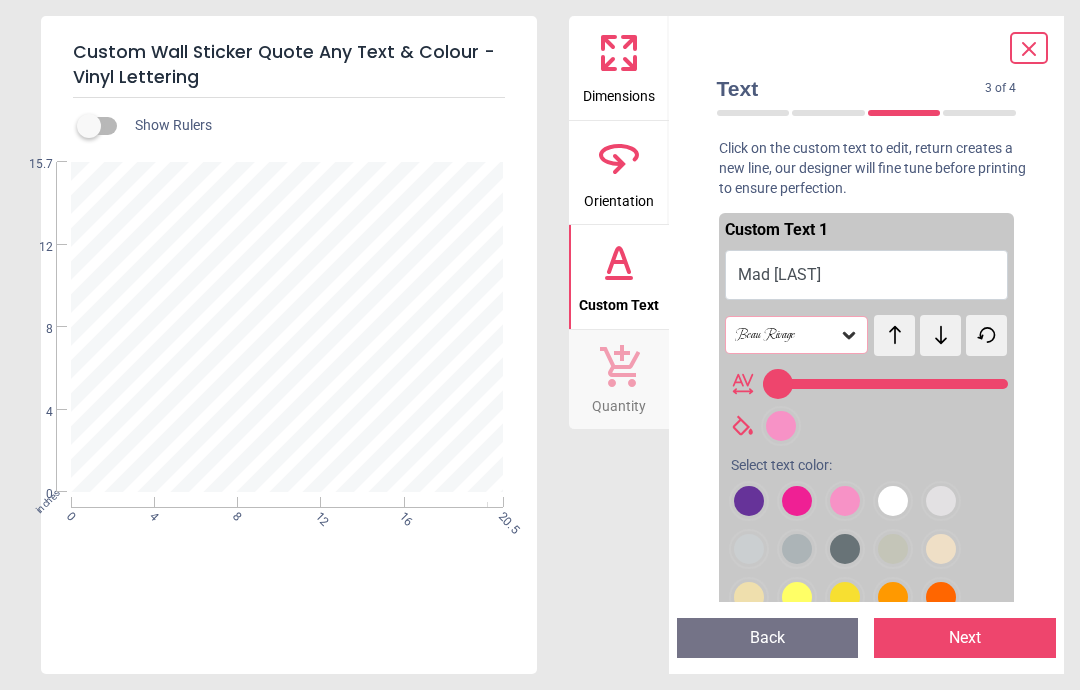 click at bounding box center [749, 501] 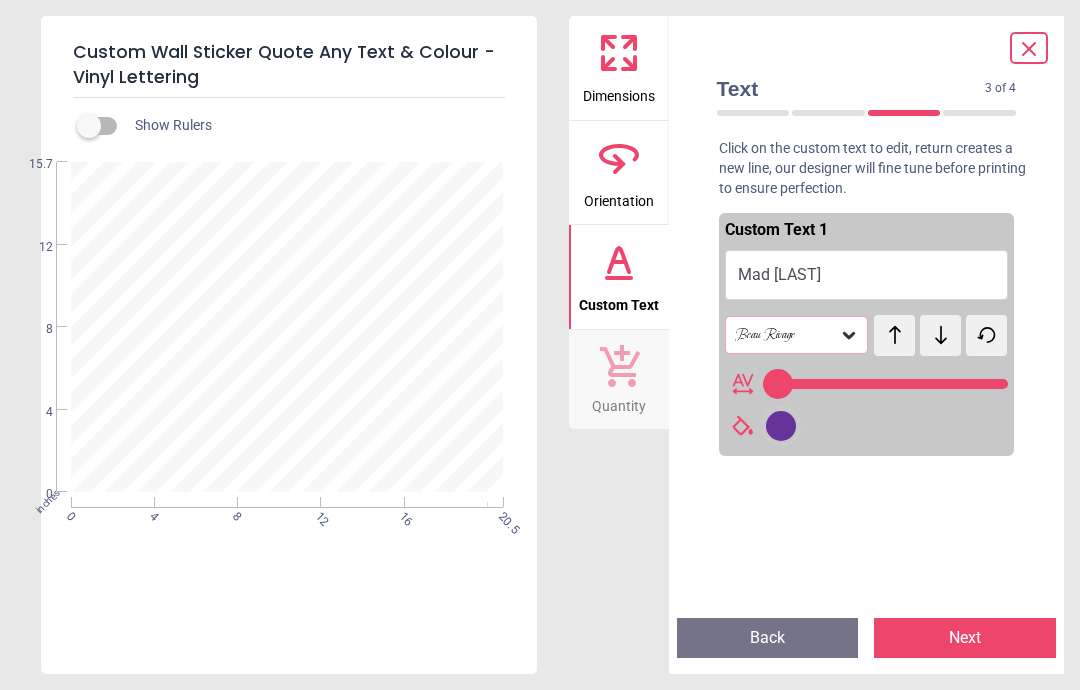click on "Beau Rivage" at bounding box center [787, 335] 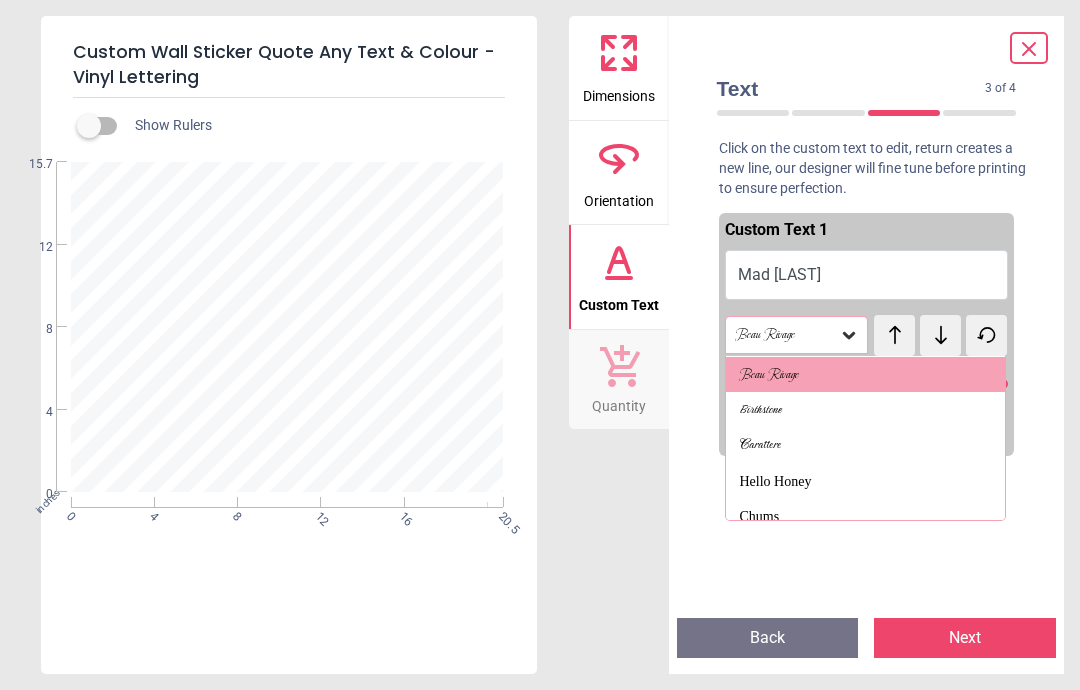 scroll, scrollTop: 497, scrollLeft: 0, axis: vertical 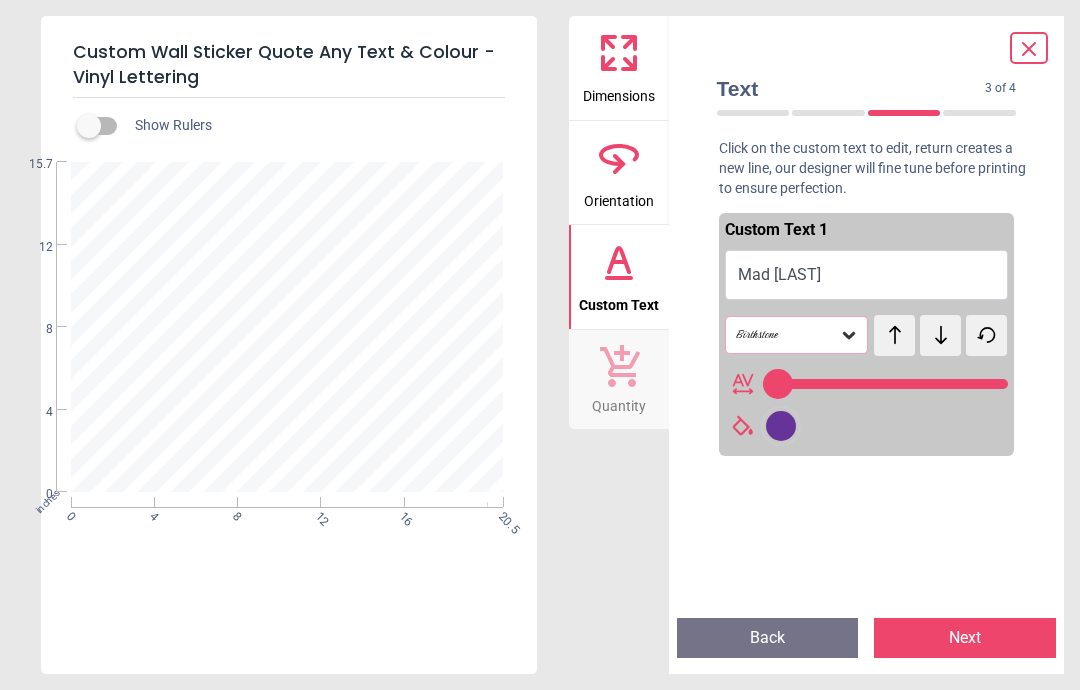 click on "Birthstone" at bounding box center (787, 335) 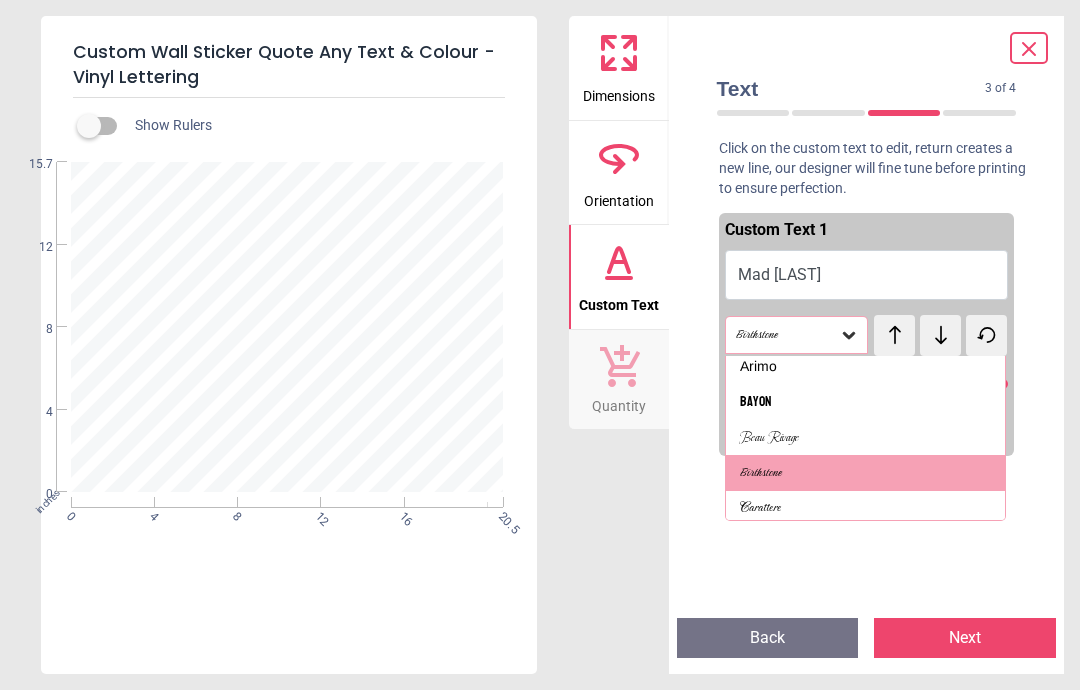 scroll, scrollTop: 434, scrollLeft: 0, axis: vertical 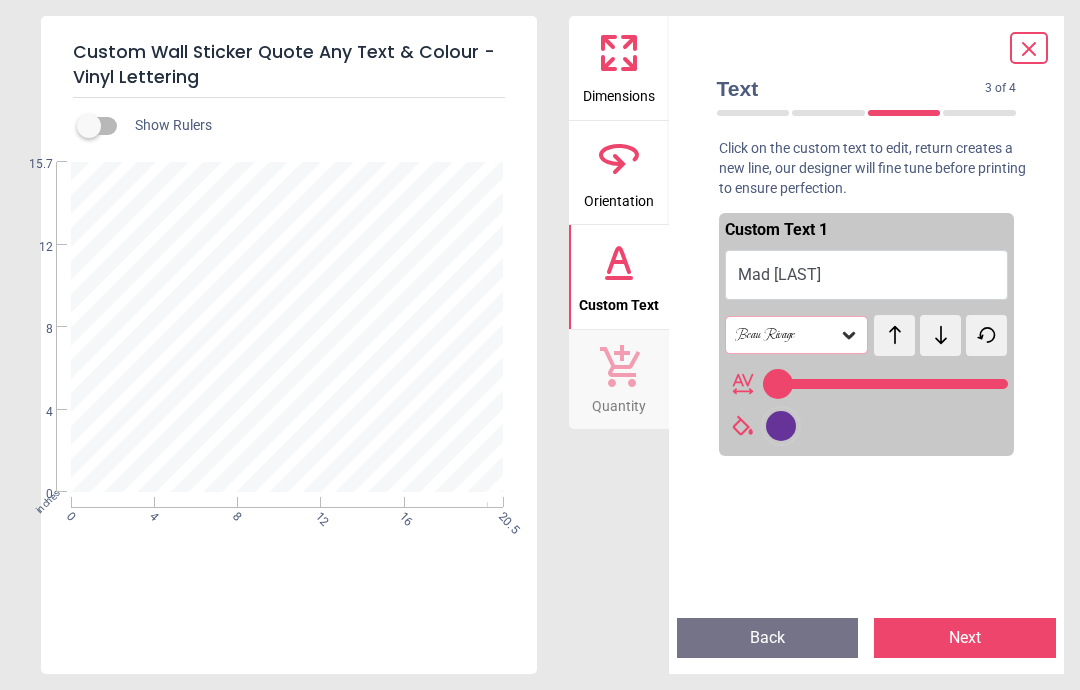 click on "Next" at bounding box center (965, 638) 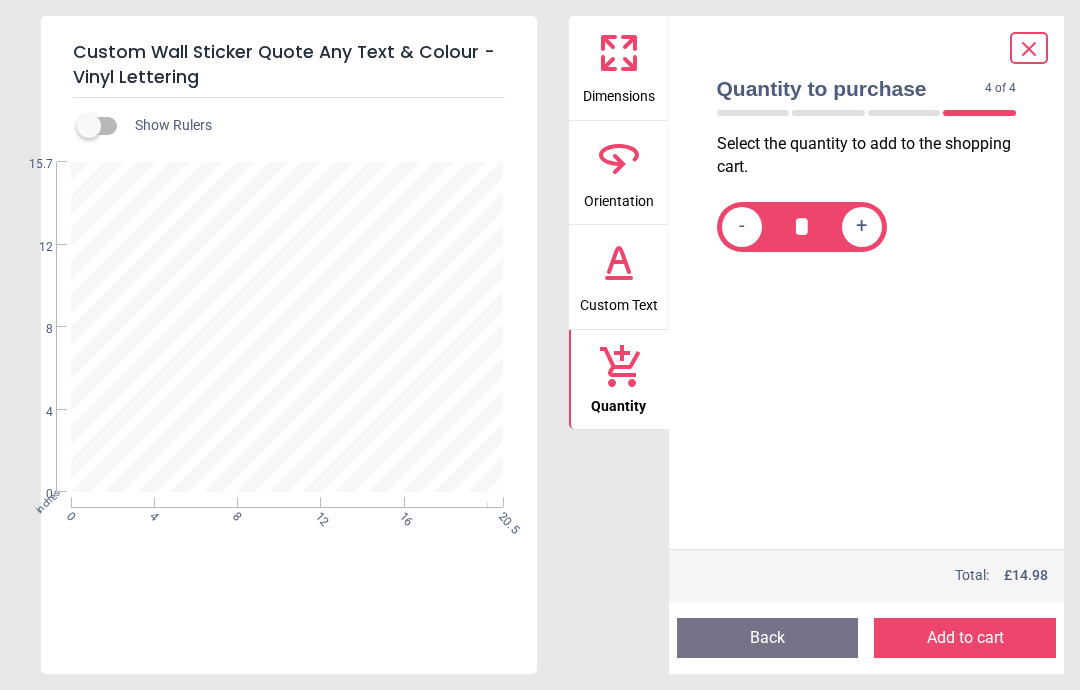 click on "Back" at bounding box center [768, 638] 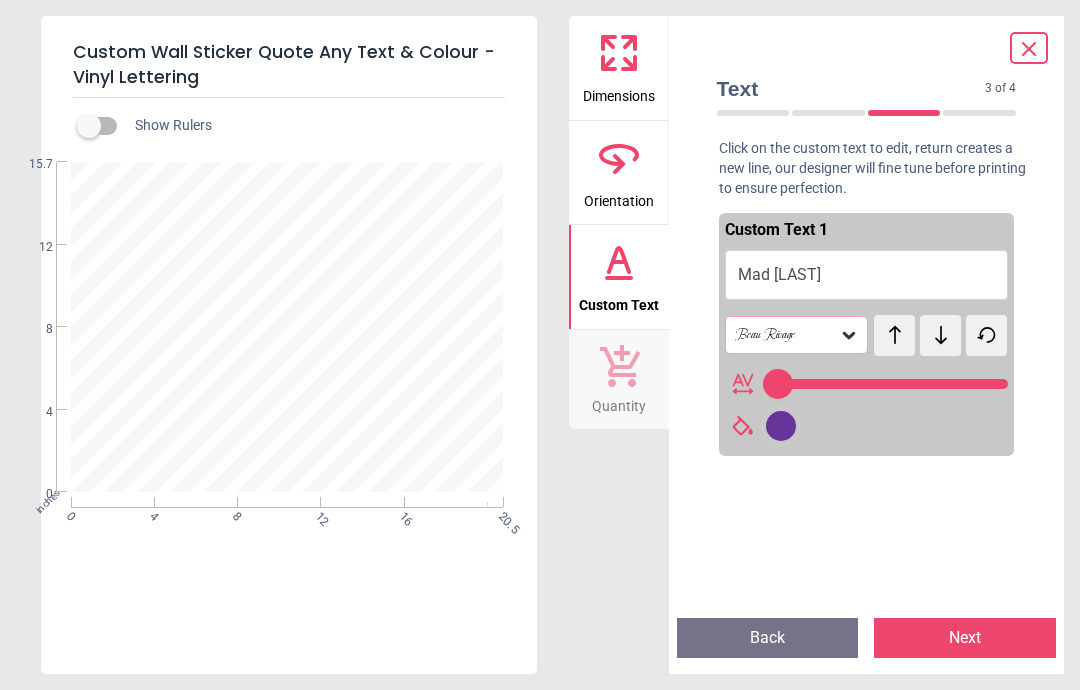 type on "**" 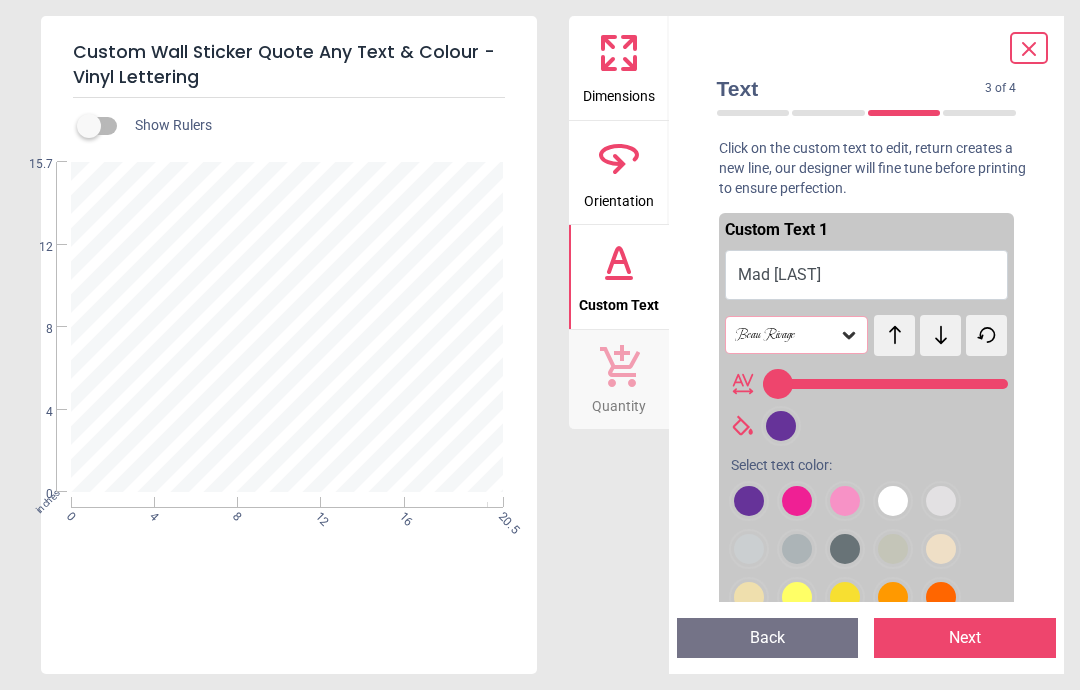 click at bounding box center [749, 501] 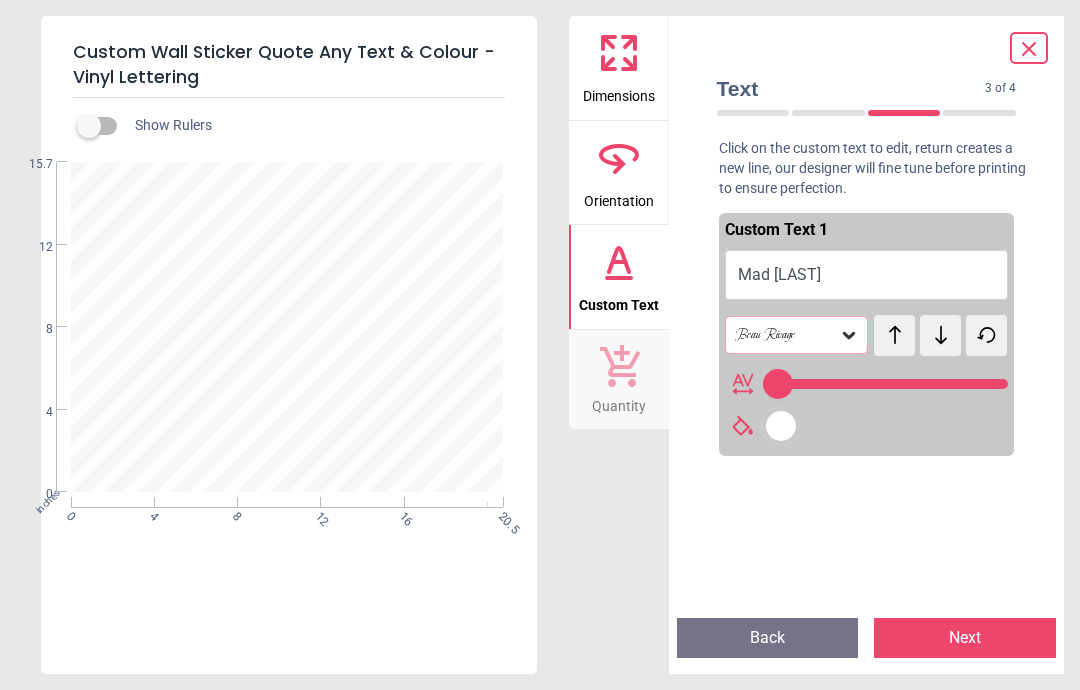 click at bounding box center [781, 426] 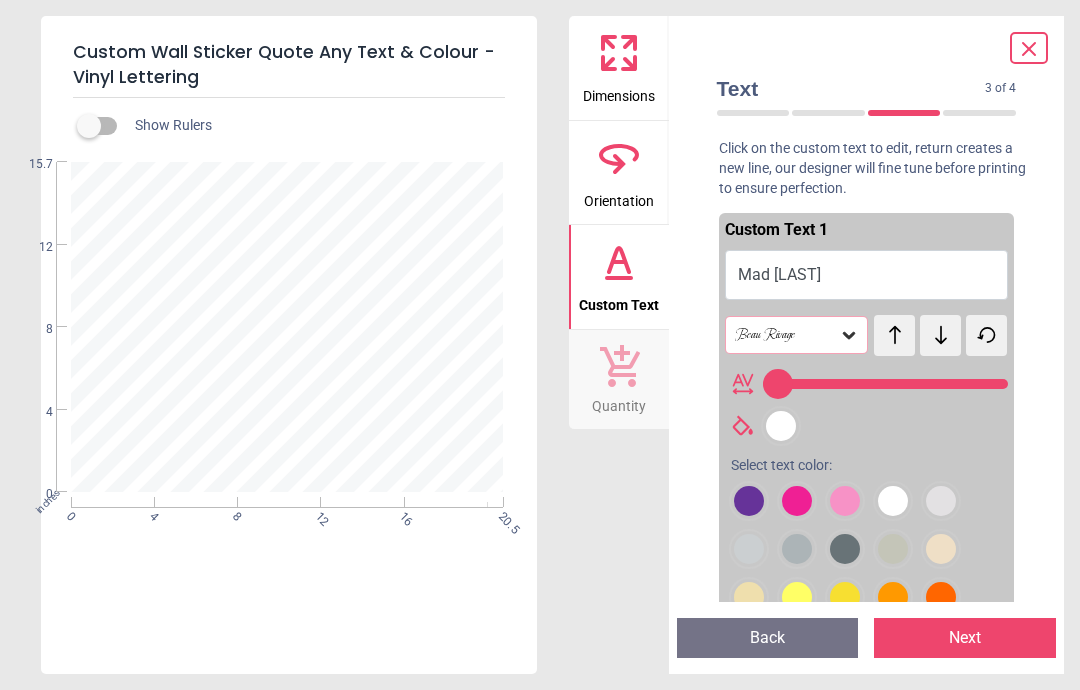 click at bounding box center (749, 501) 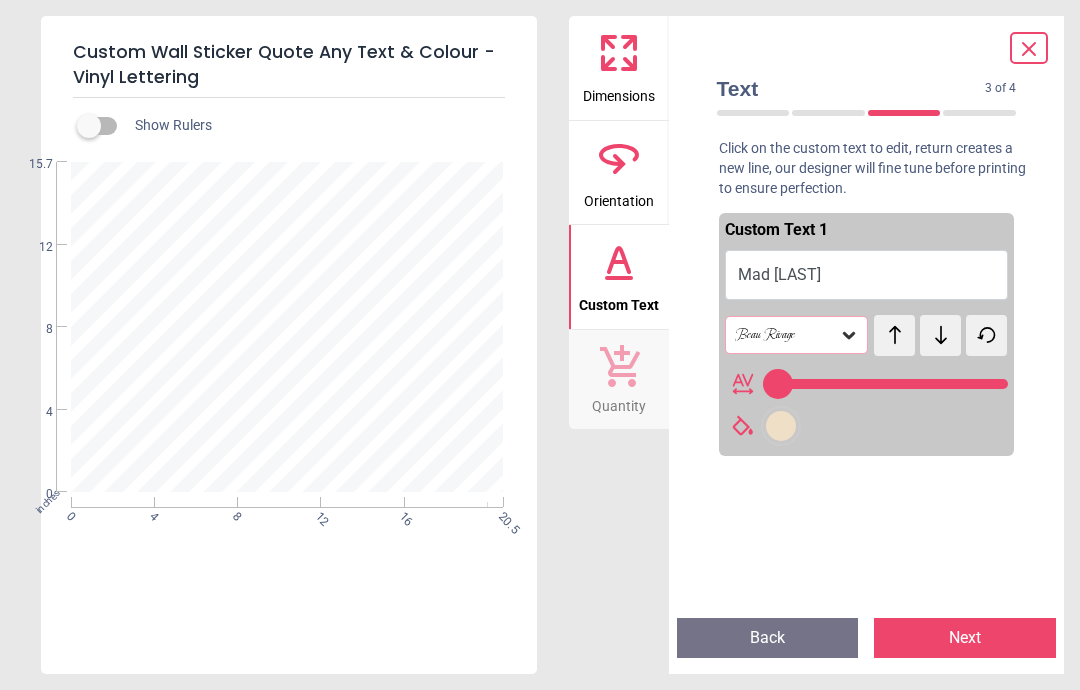 click at bounding box center [781, 426] 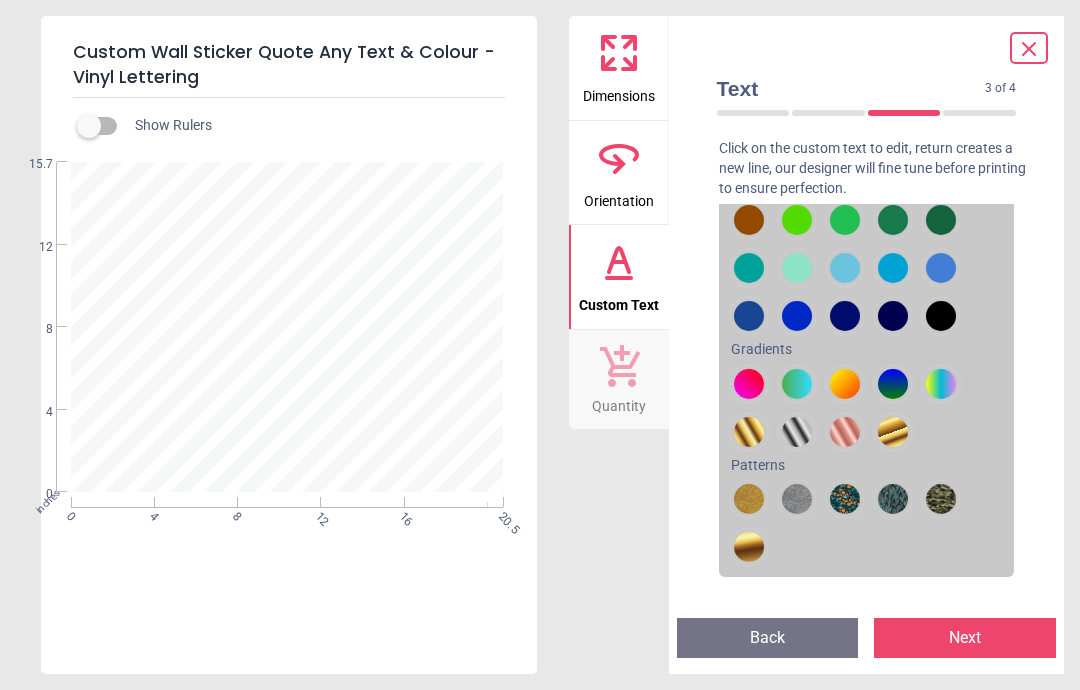 scroll, scrollTop: 472, scrollLeft: 0, axis: vertical 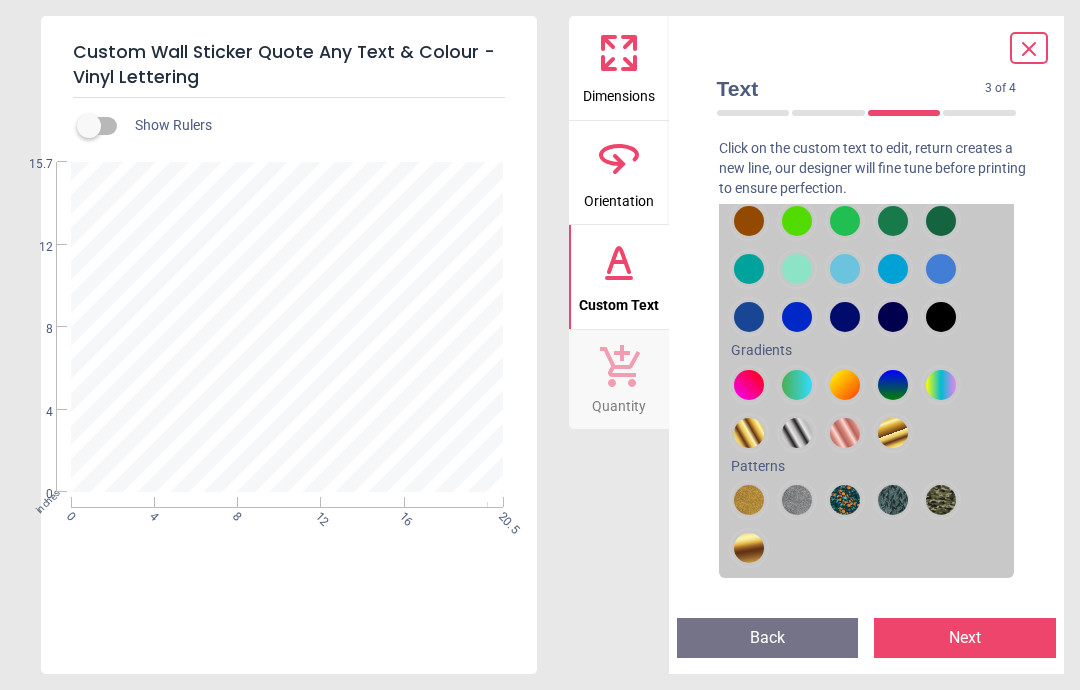 click at bounding box center (749, 29) 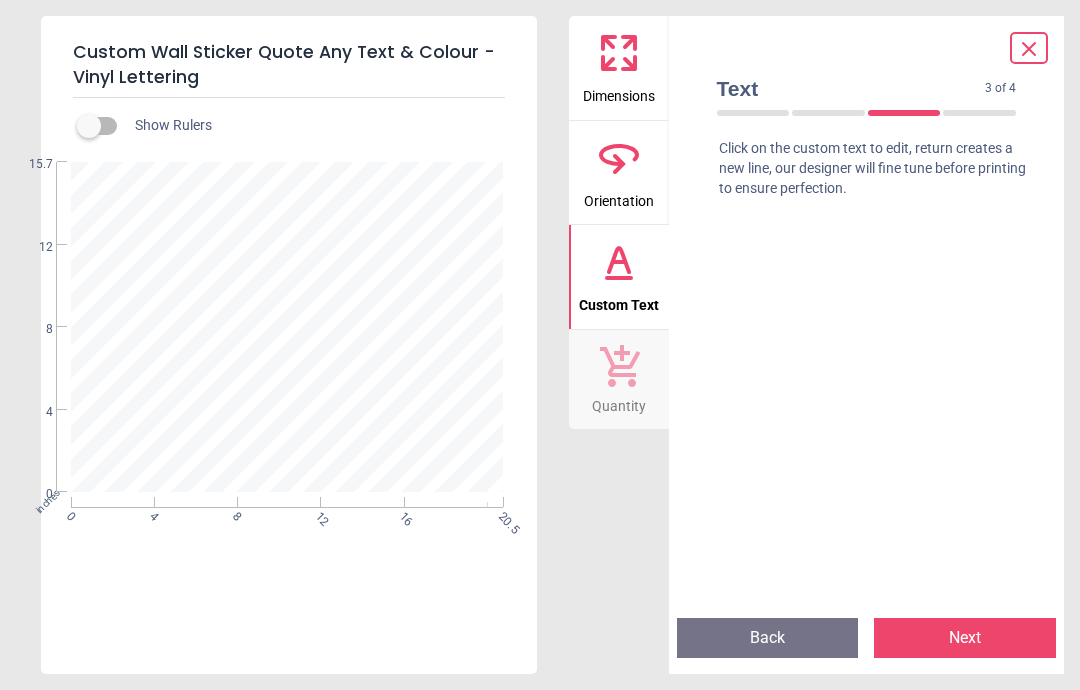 click on "Custom Text" at bounding box center (619, 301) 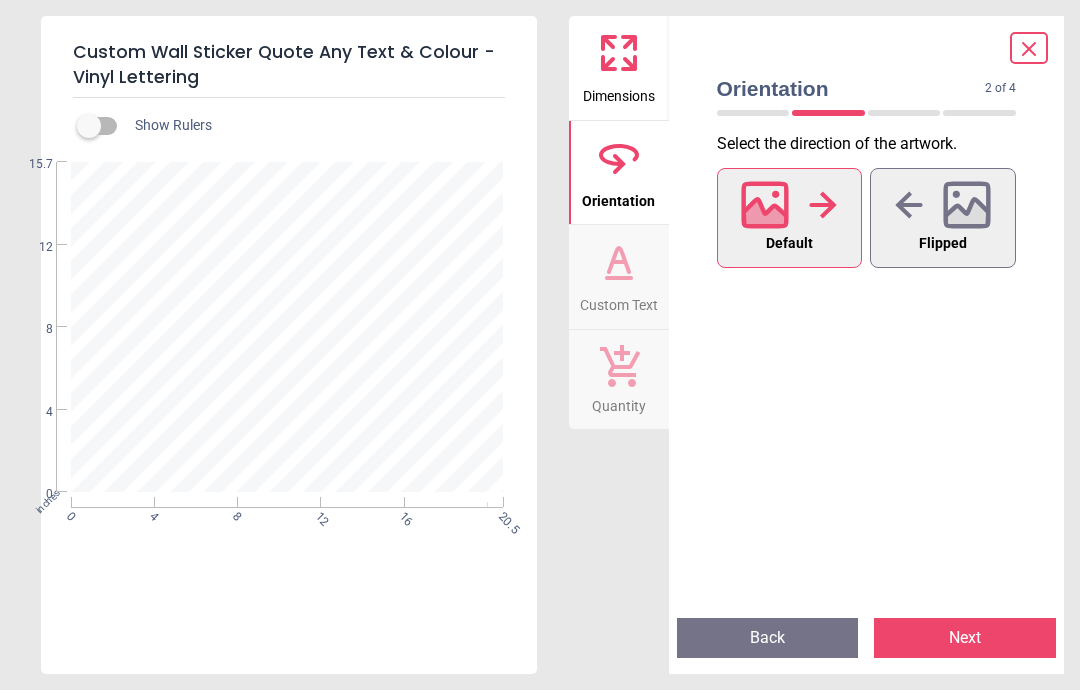click on "Next" at bounding box center (965, 638) 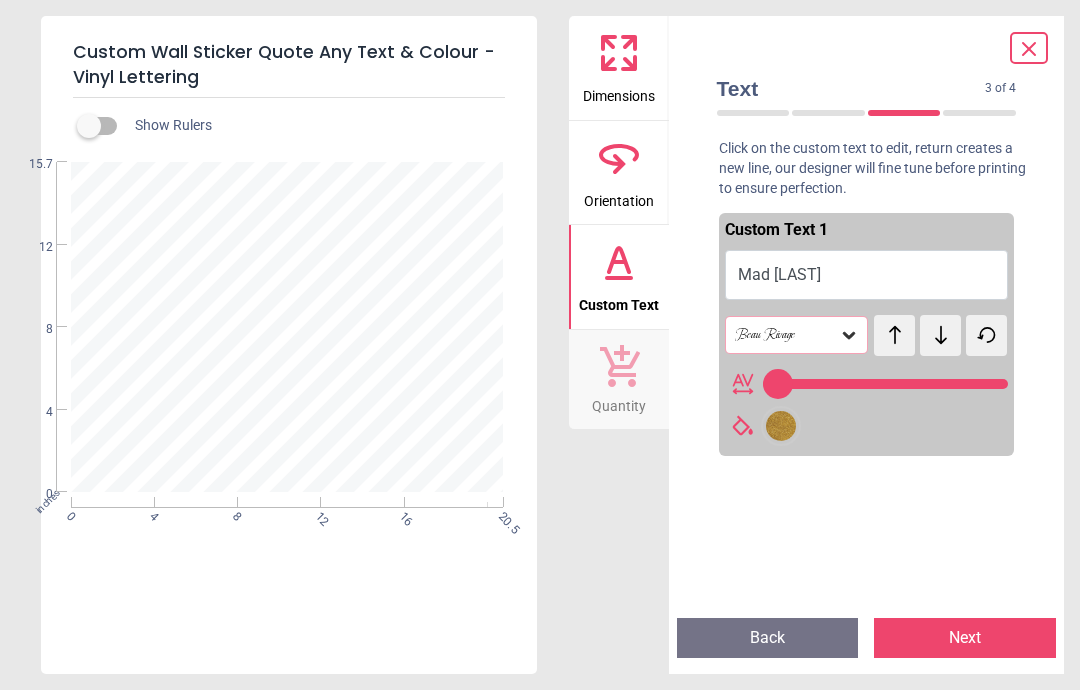 type on "**" 